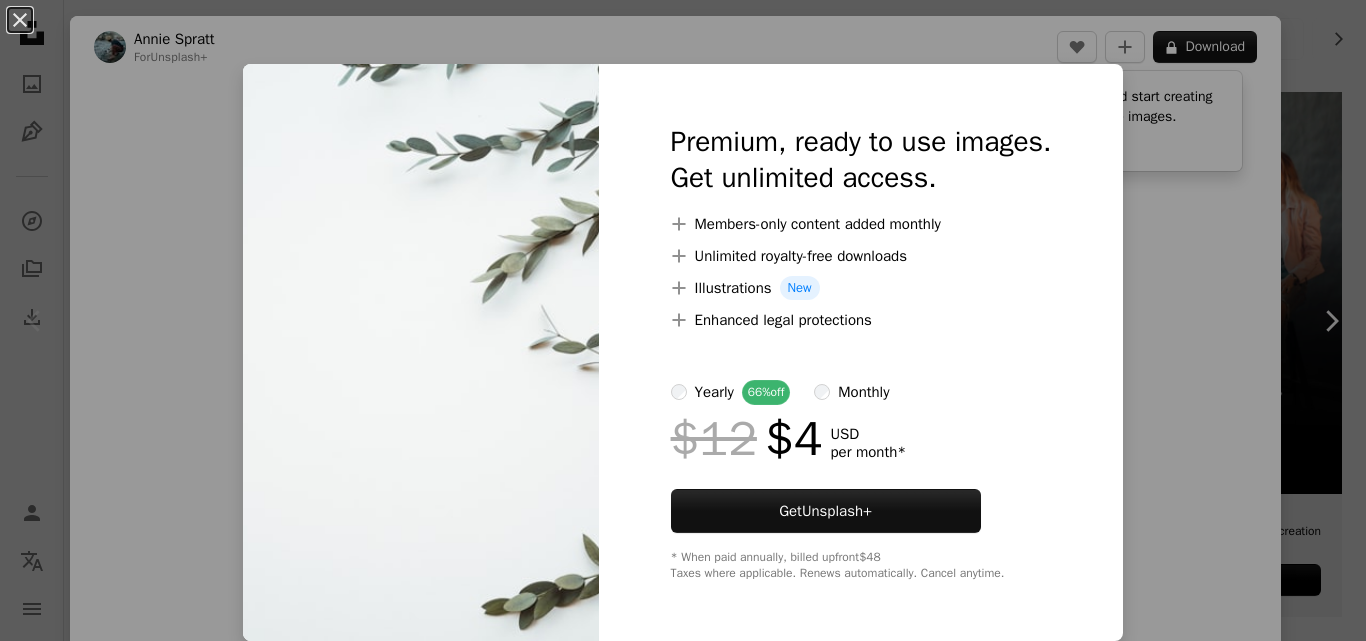 scroll, scrollTop: 407, scrollLeft: 0, axis: vertical 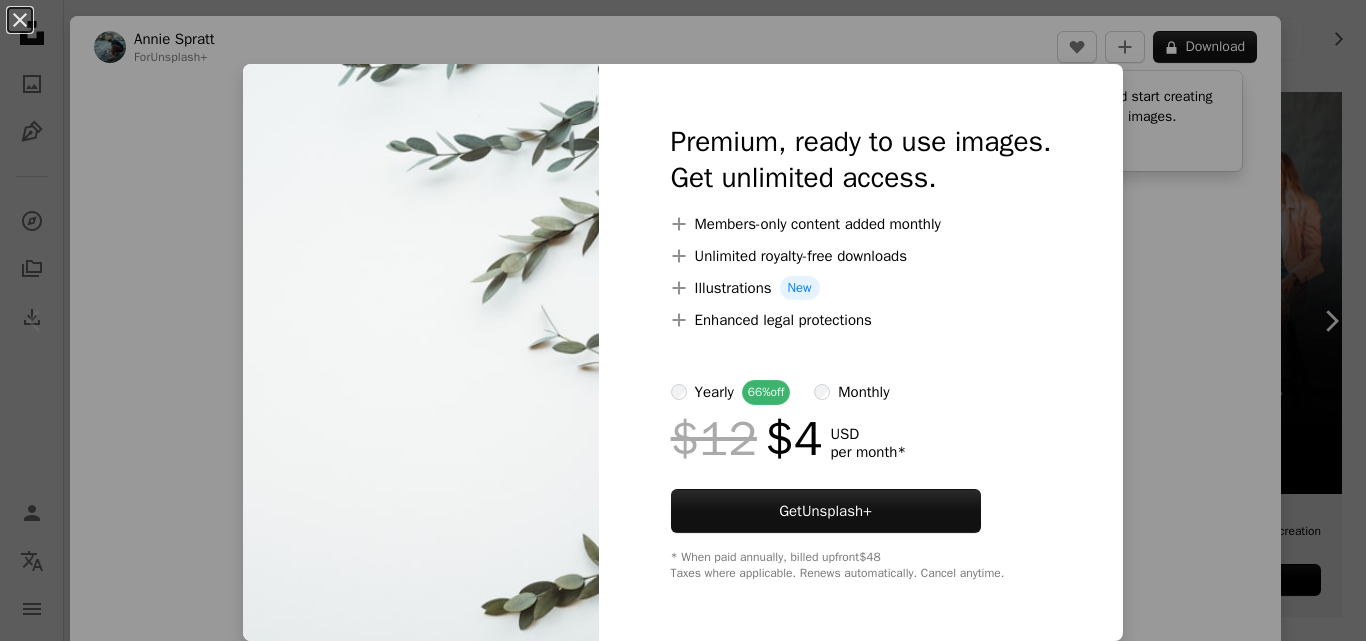 drag, startPoint x: 20, startPoint y: 23, endPoint x: 178, endPoint y: 21, distance: 158.01266 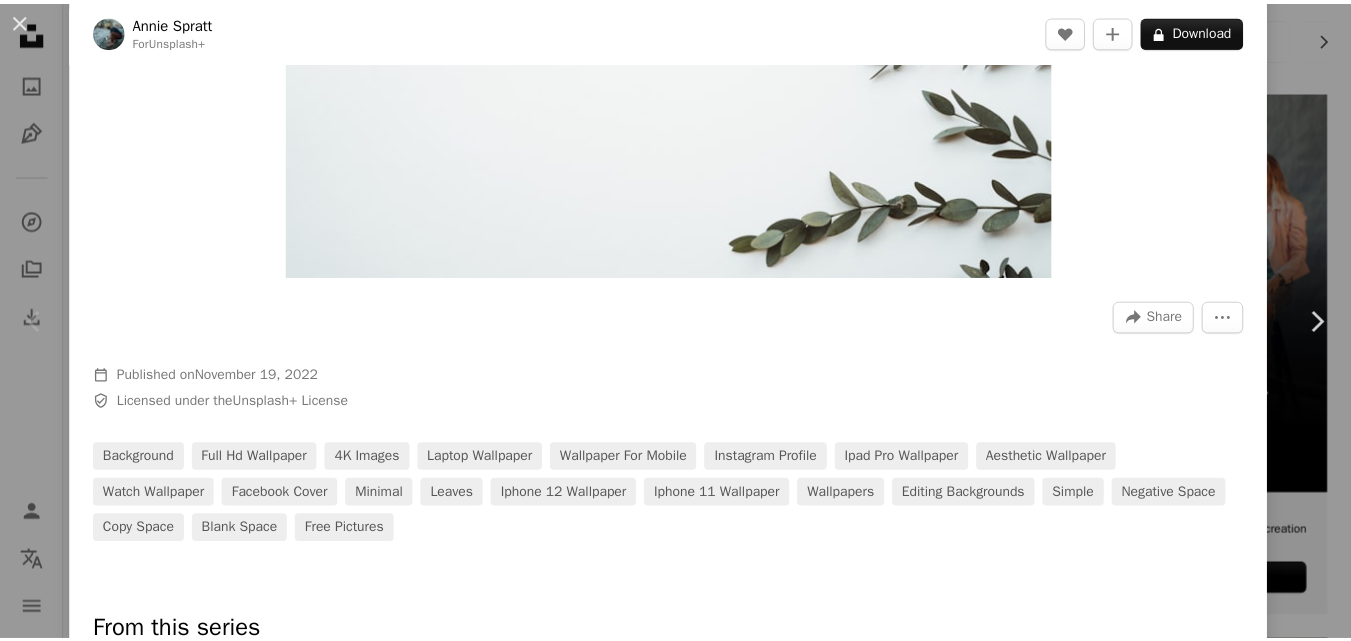 scroll, scrollTop: 645, scrollLeft: 0, axis: vertical 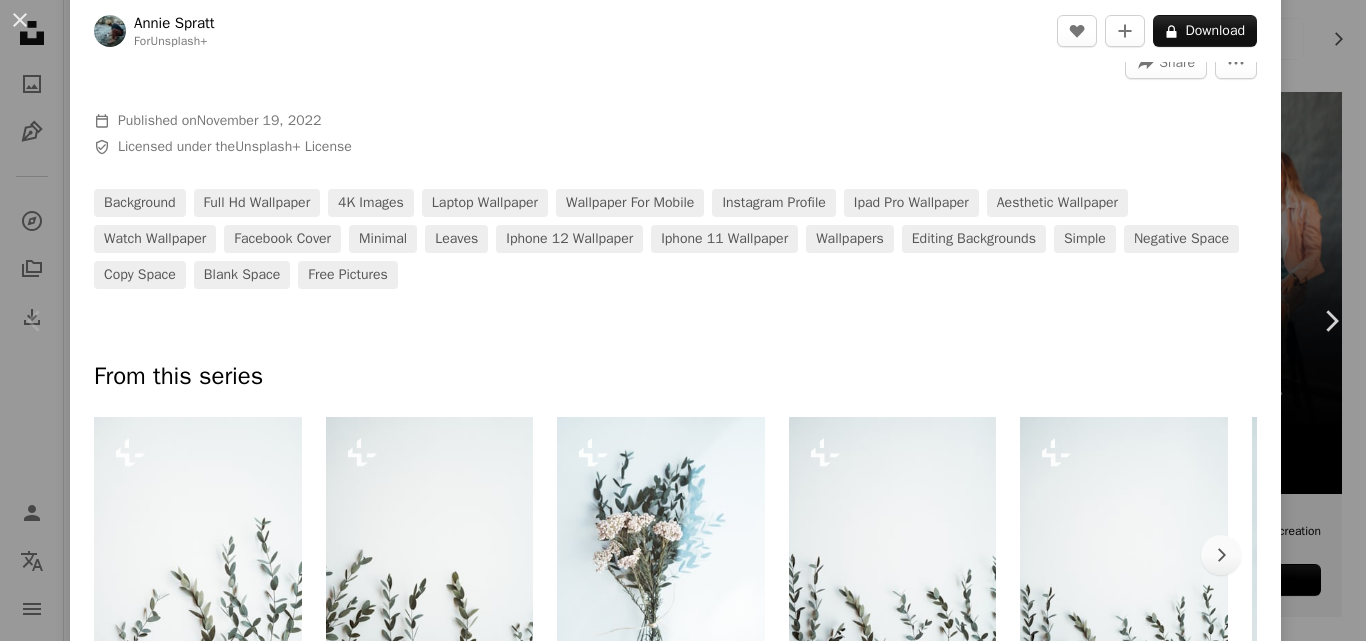 drag, startPoint x: 26, startPoint y: 19, endPoint x: 163, endPoint y: 22, distance: 137.03284 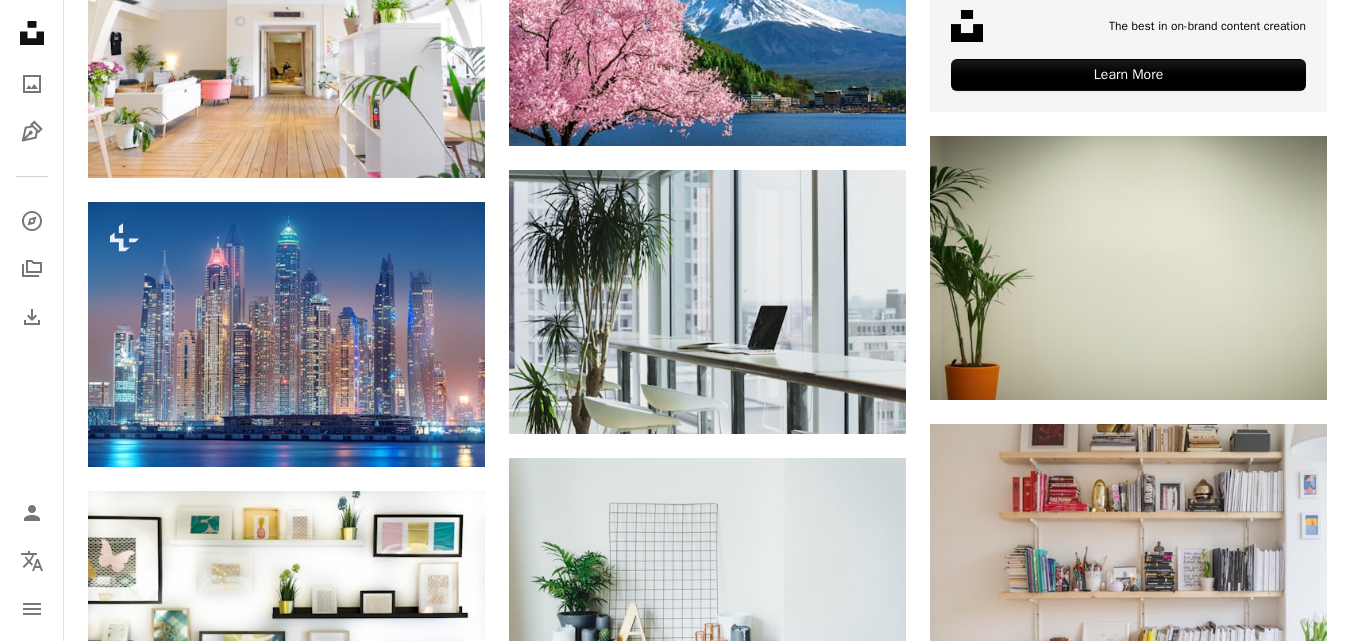 scroll, scrollTop: 913, scrollLeft: 0, axis: vertical 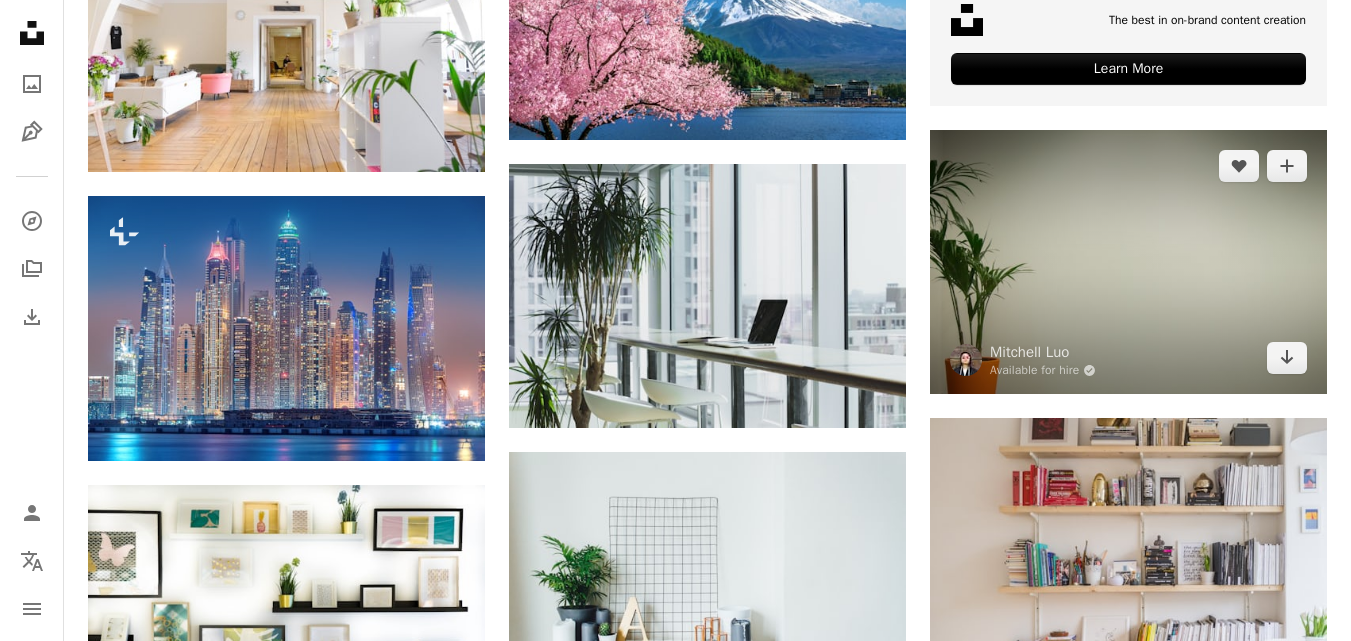 click at bounding box center [1128, 262] 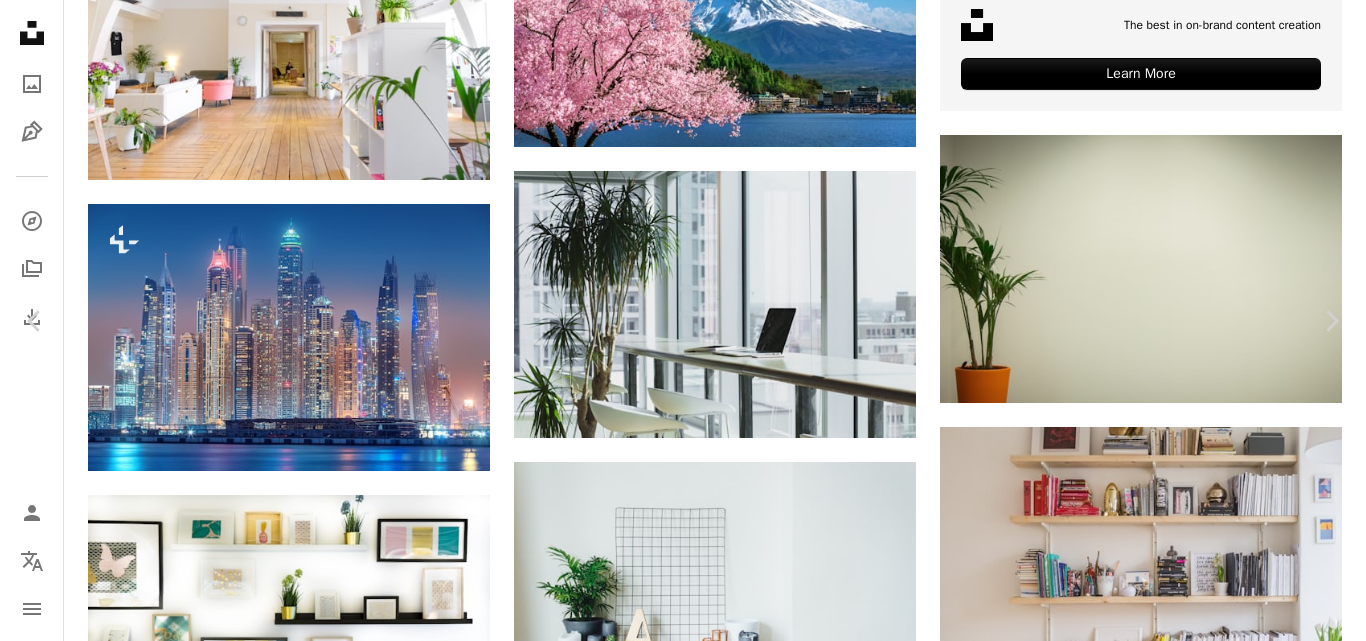 click on "Download free" at bounding box center (1167, 3140) 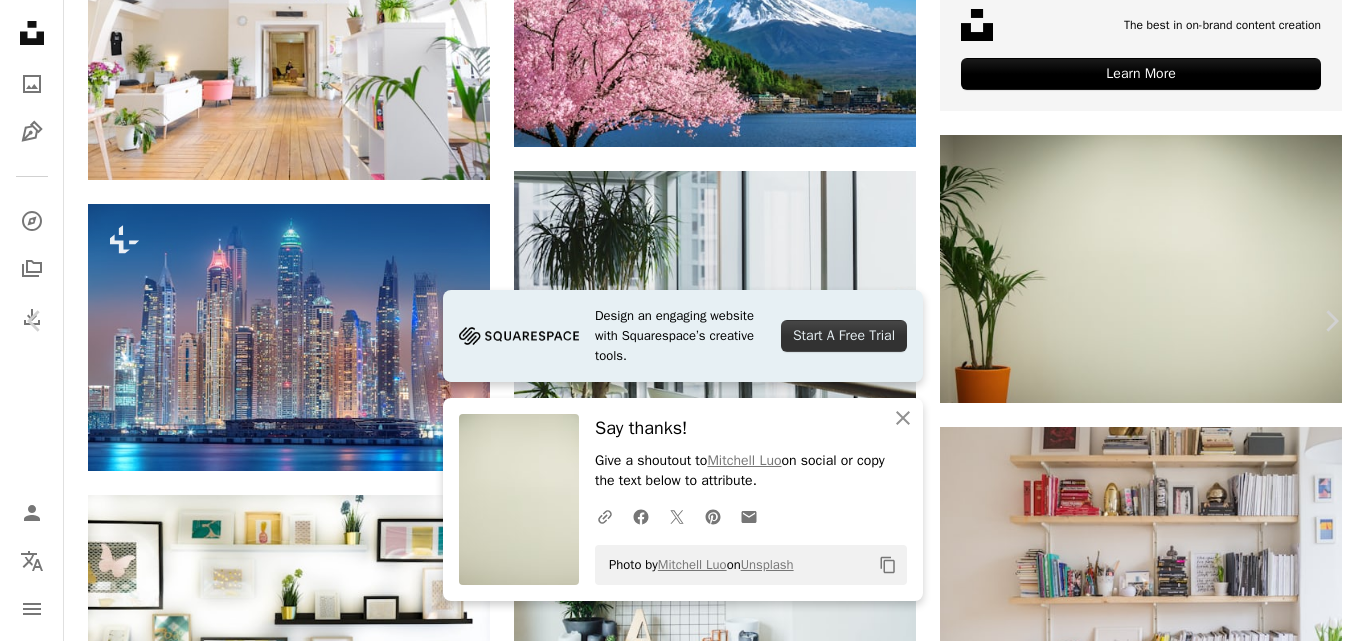 click on "An X shape" at bounding box center (20, 20) 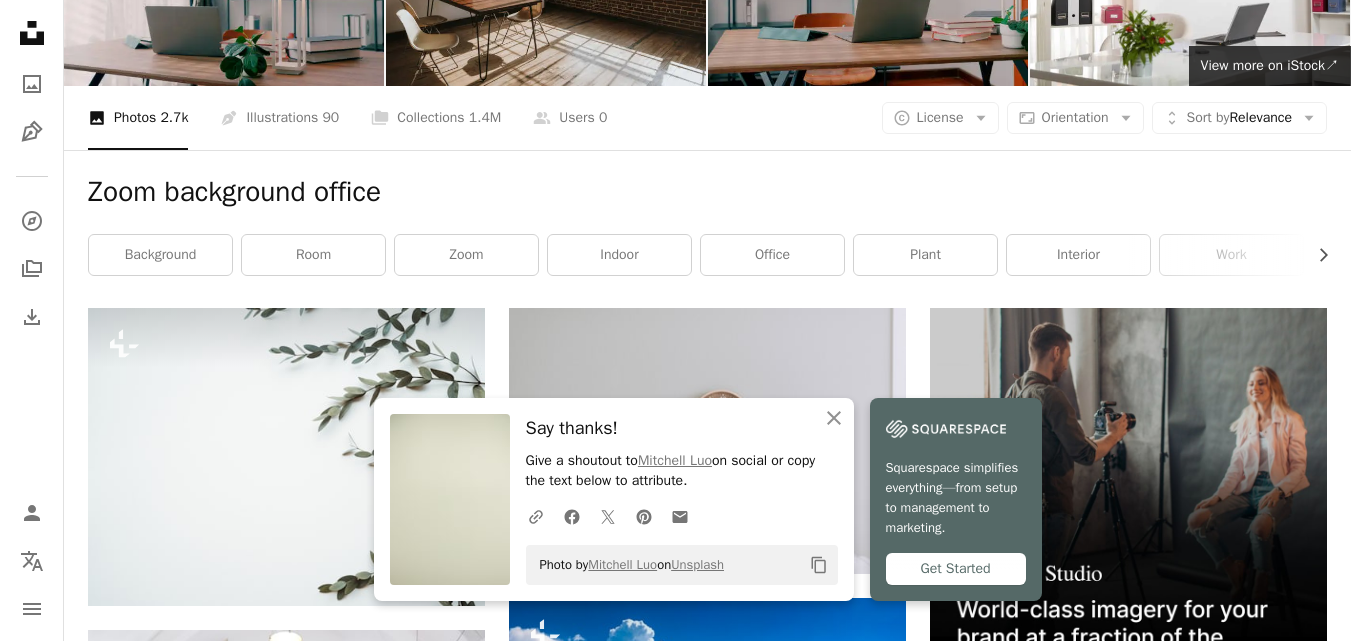 scroll, scrollTop: 0, scrollLeft: 0, axis: both 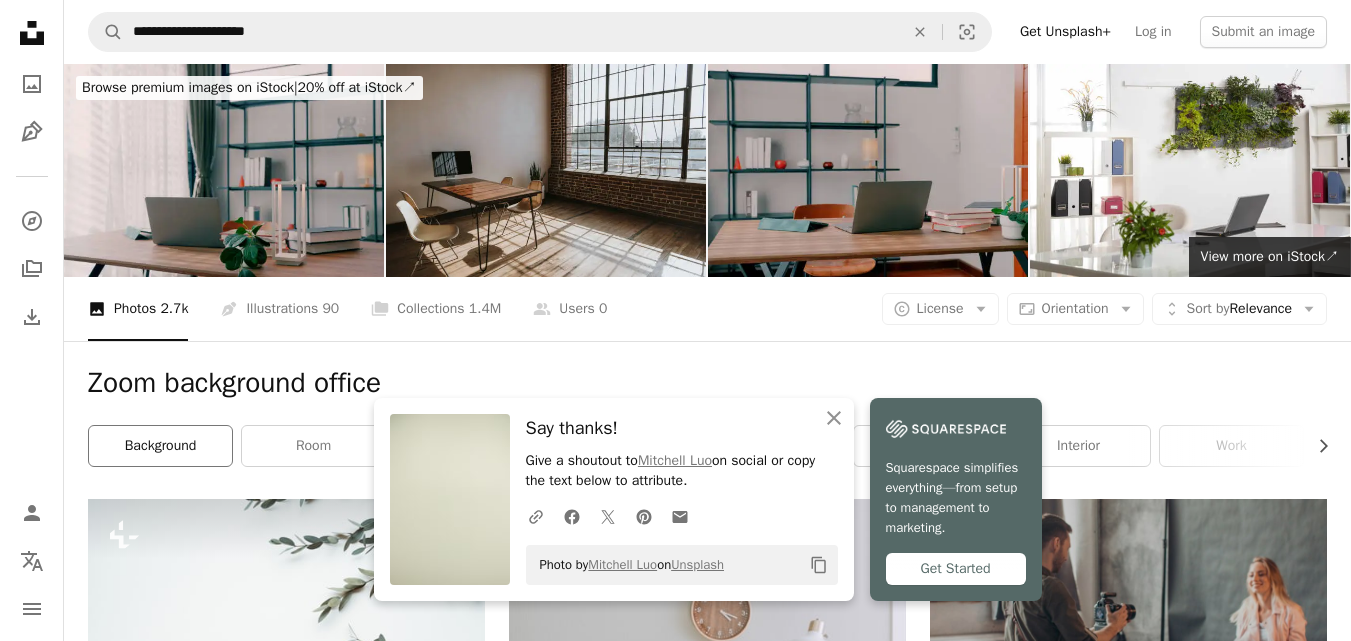 click on "background" at bounding box center [160, 446] 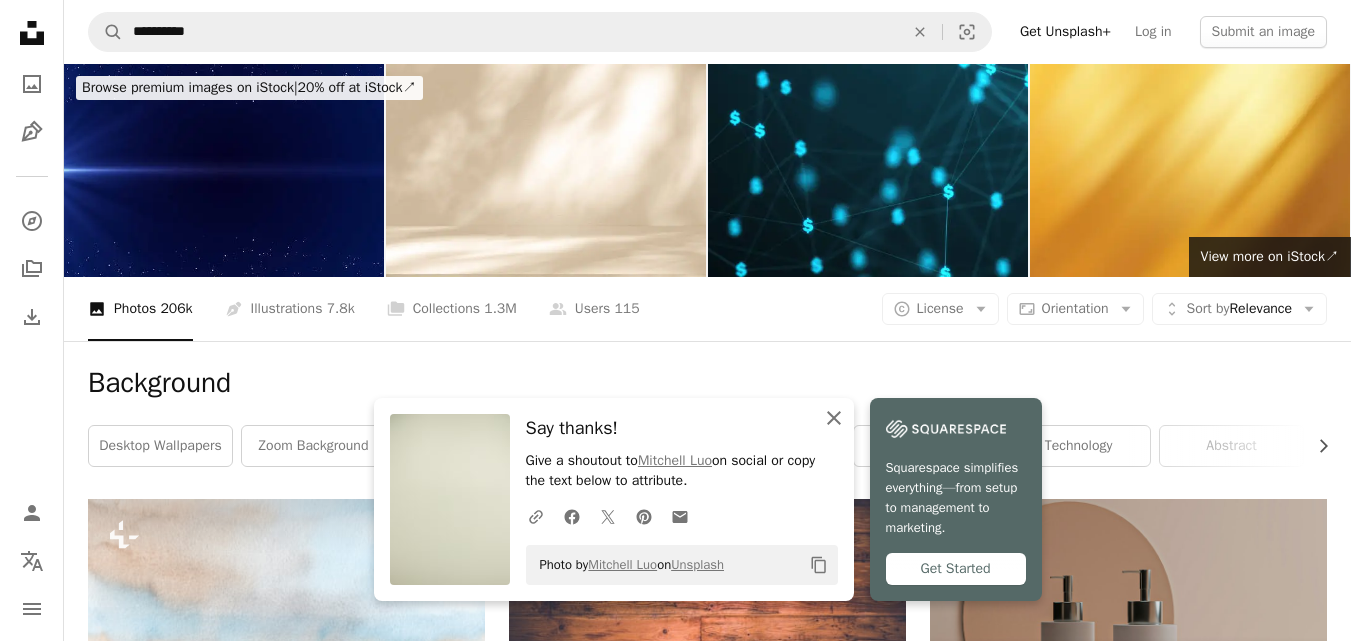 click on "An X shape" 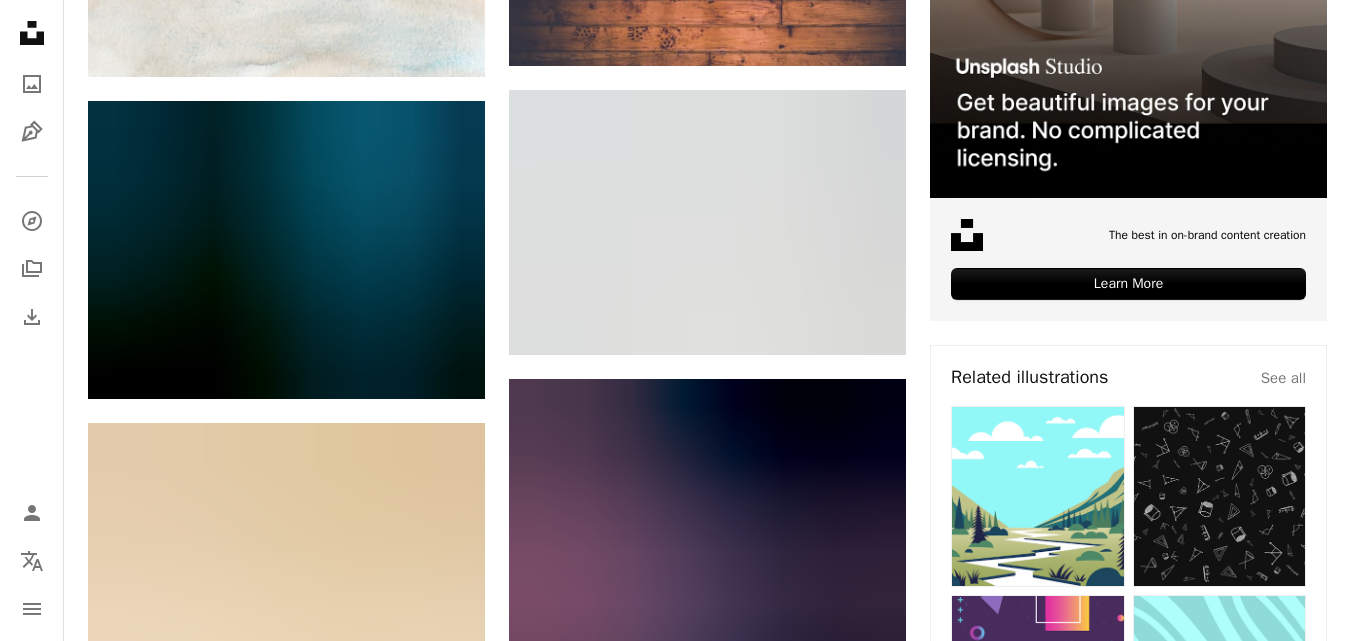 scroll, scrollTop: 714, scrollLeft: 0, axis: vertical 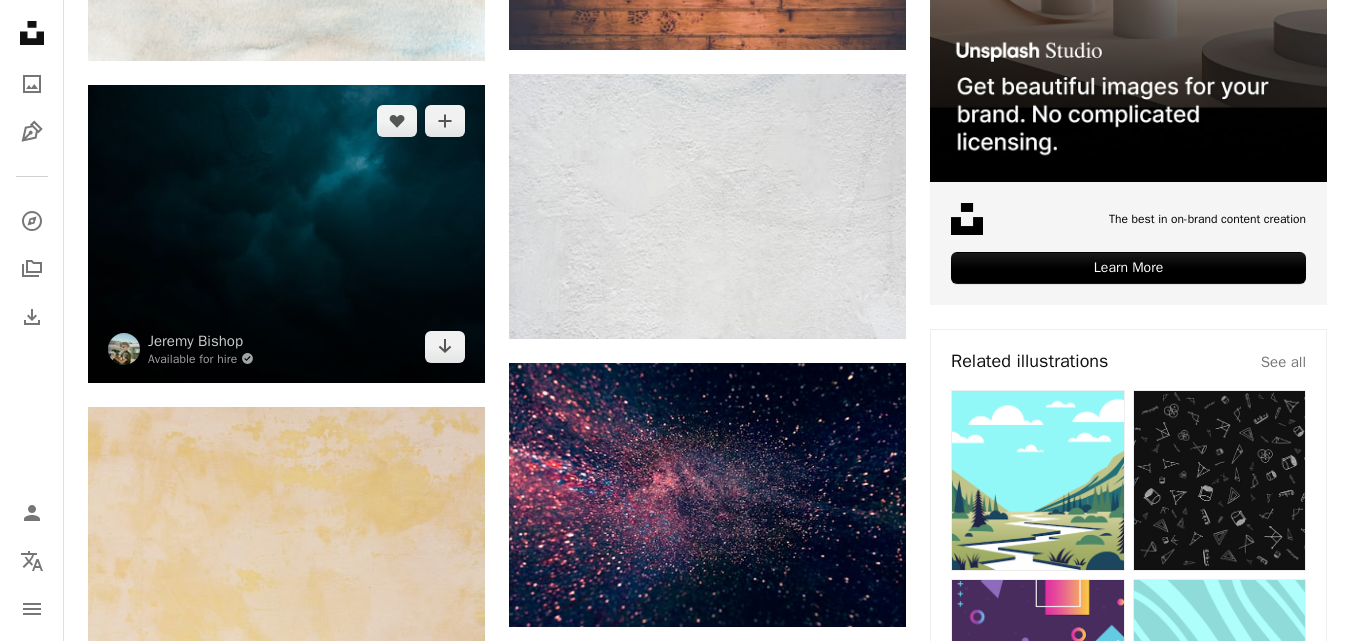 click at bounding box center [286, 234] 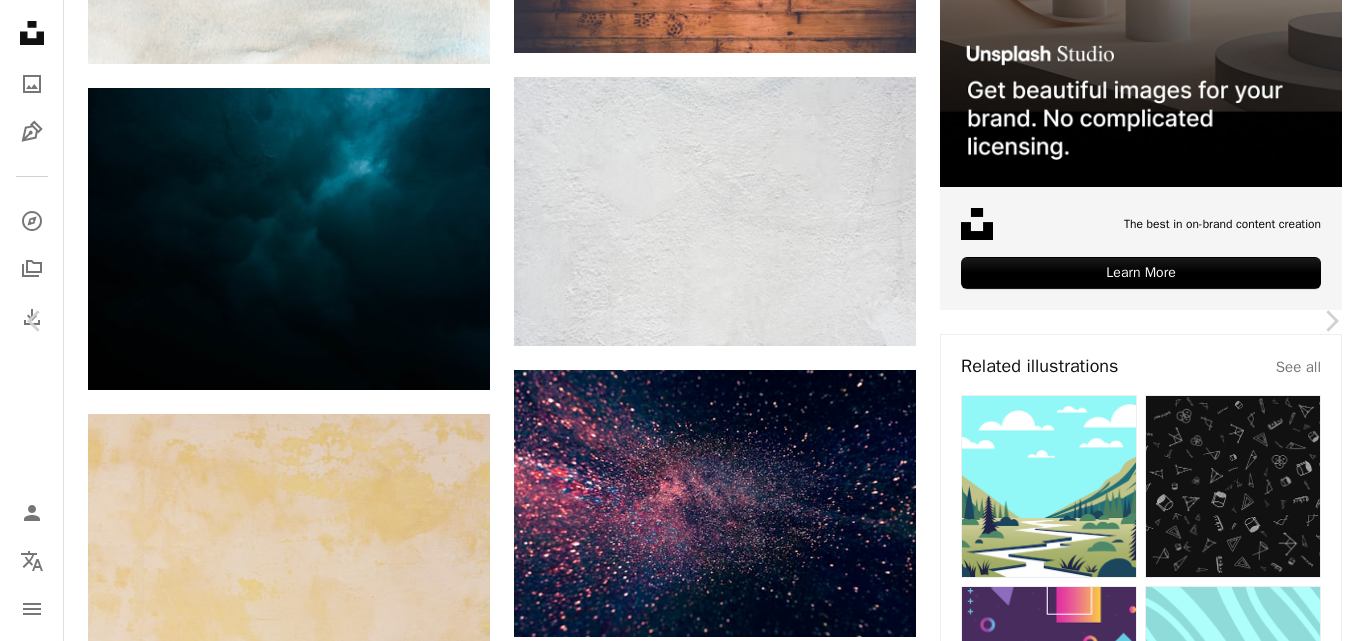 click on "Download free" at bounding box center [1167, 4233] 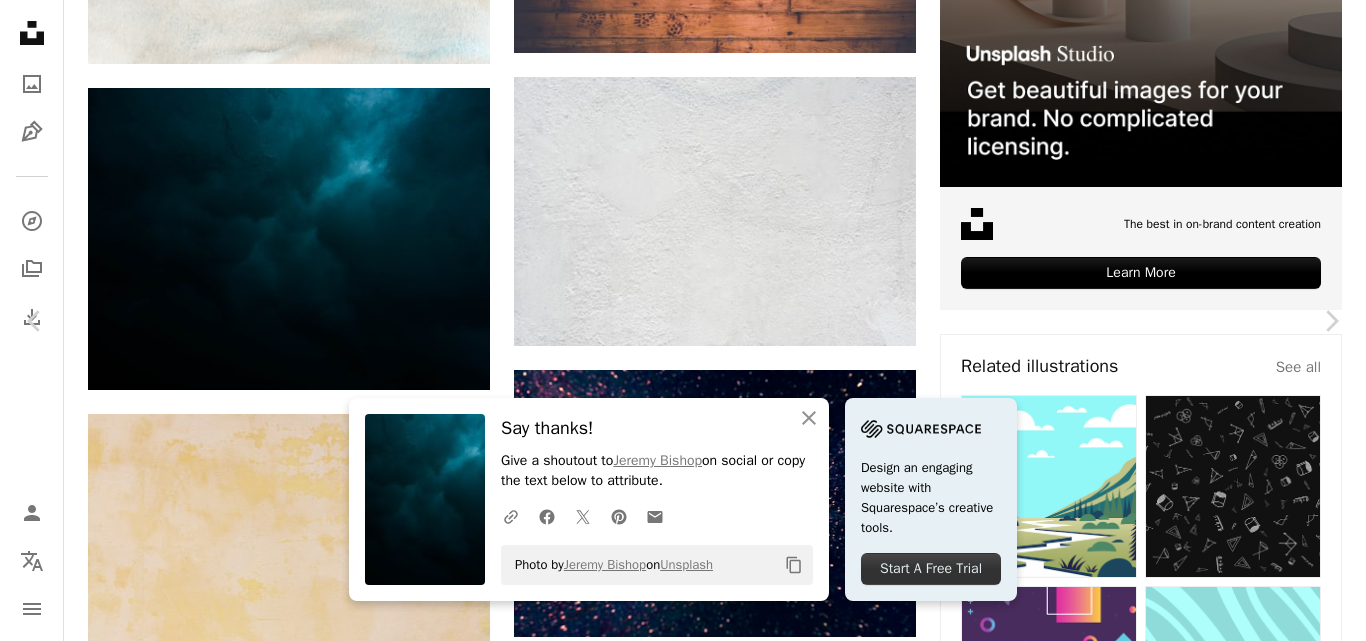 click on "An X shape" at bounding box center (20, 20) 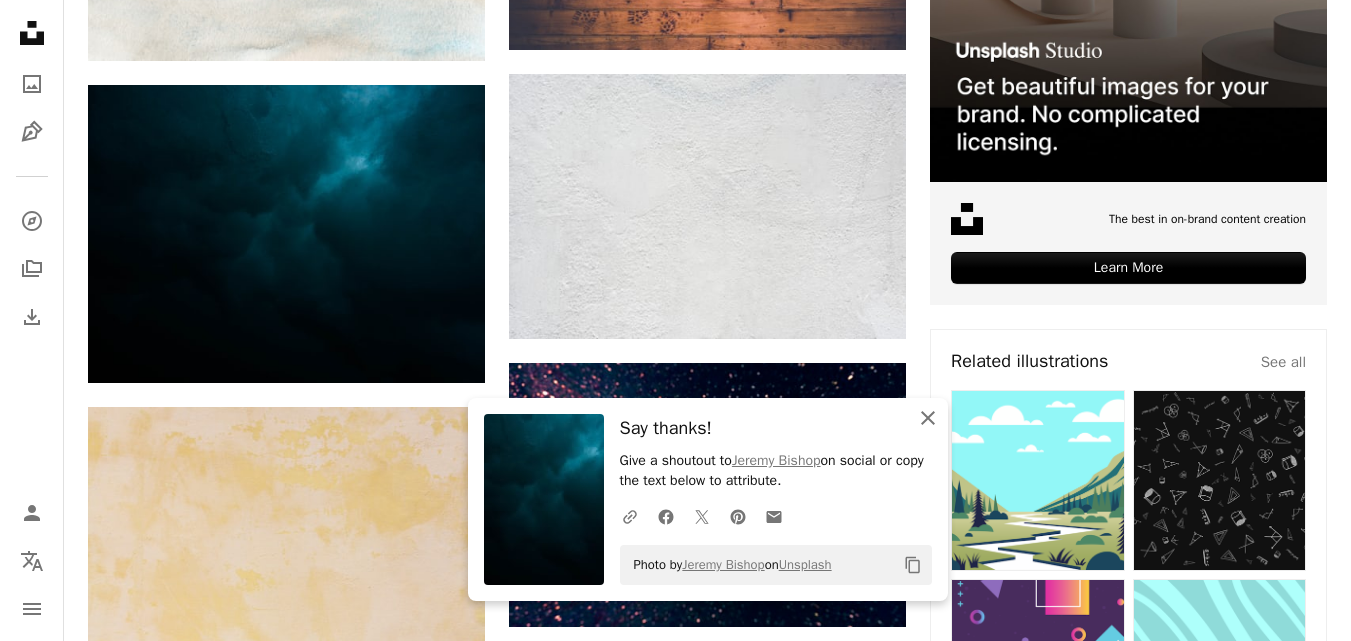 click 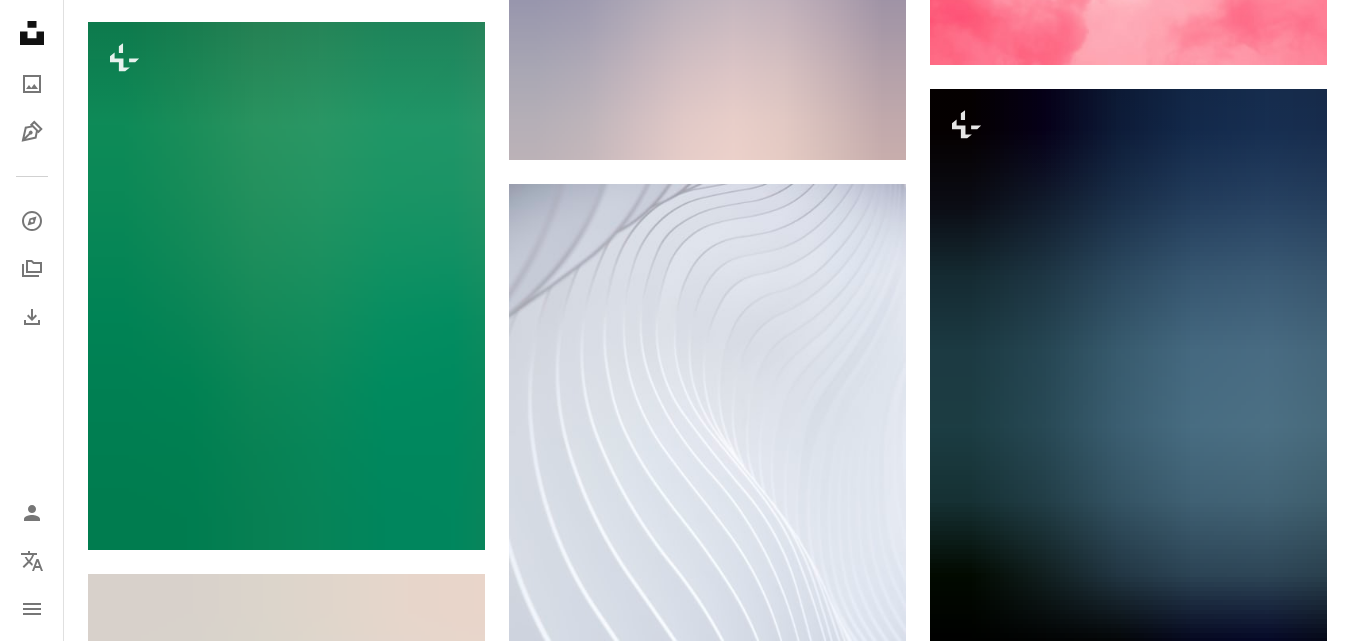 scroll, scrollTop: 1806, scrollLeft: 0, axis: vertical 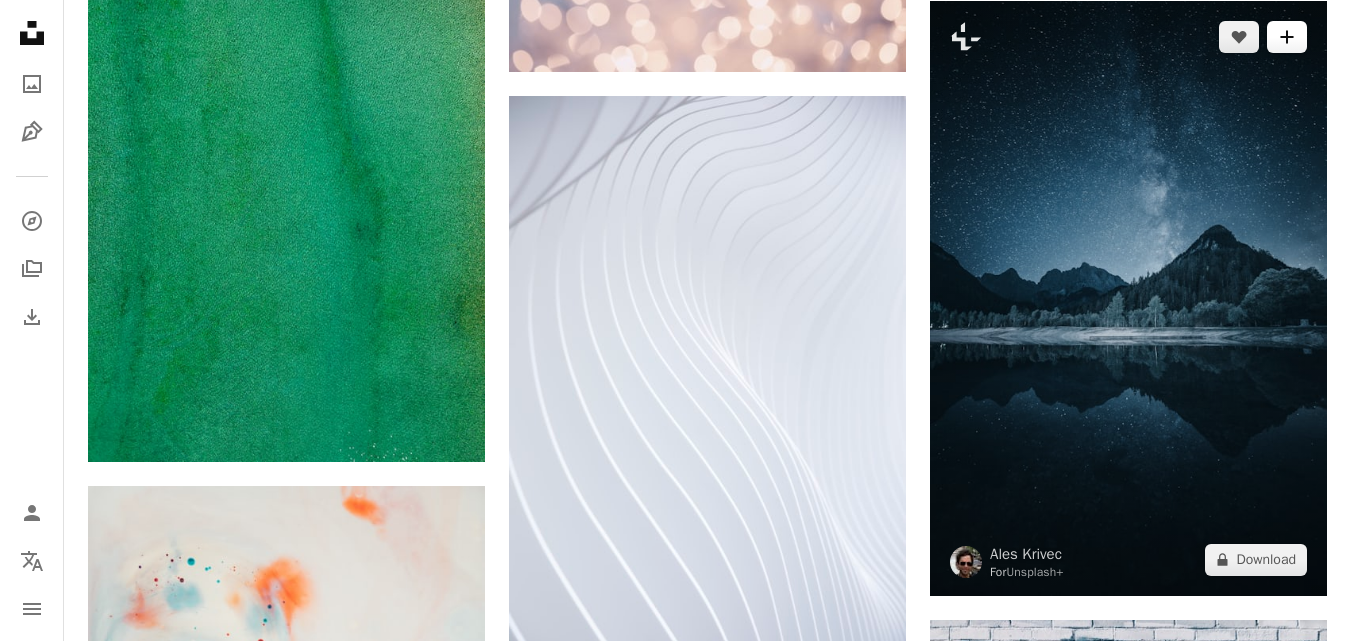 click 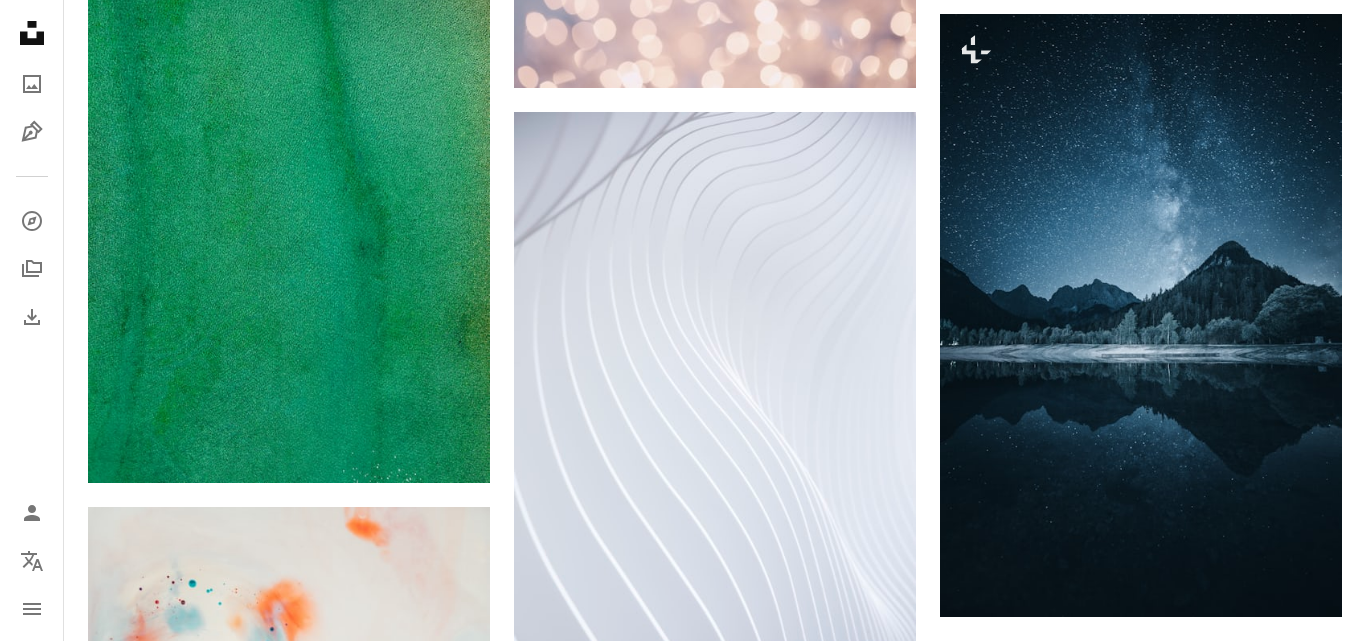click on "An X shape Join Unsplash Already have an account?  Login First name Last name Email Username  (only letters, numbers and underscores) Password  (min. 8 char) Join By joining, you agree to the  Terms  and  Privacy Policy ." at bounding box center (683, 3414) 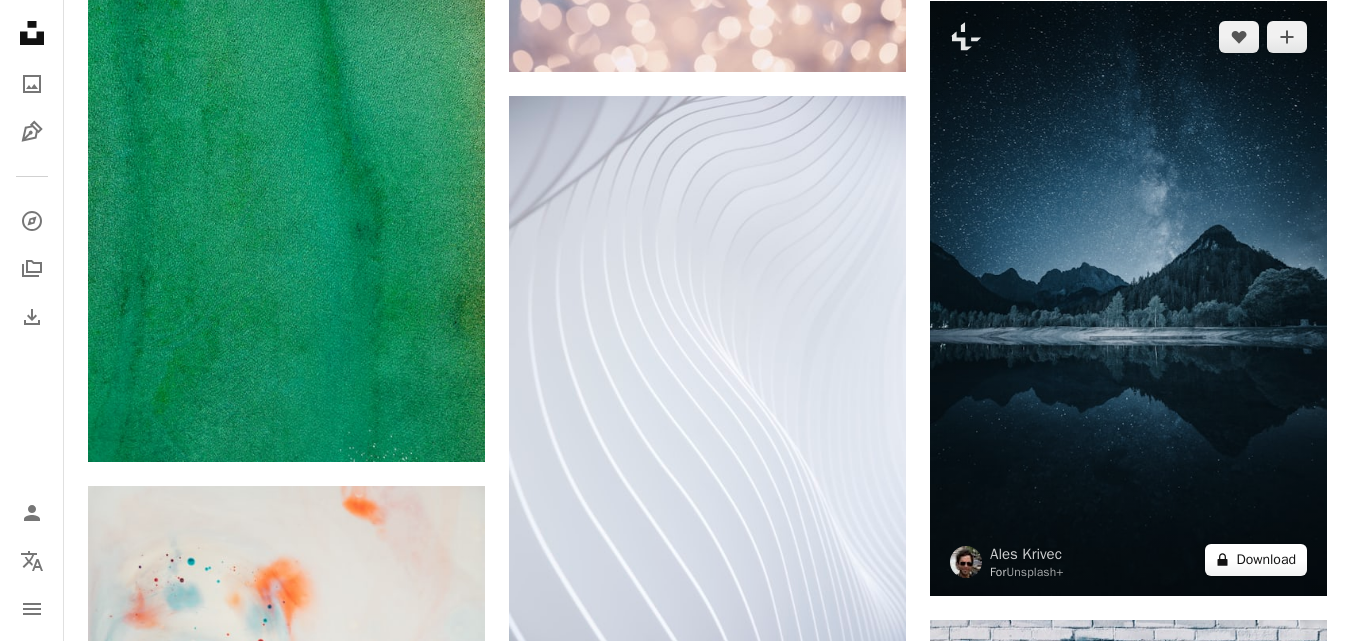 click on "A lock Download" at bounding box center [1256, 560] 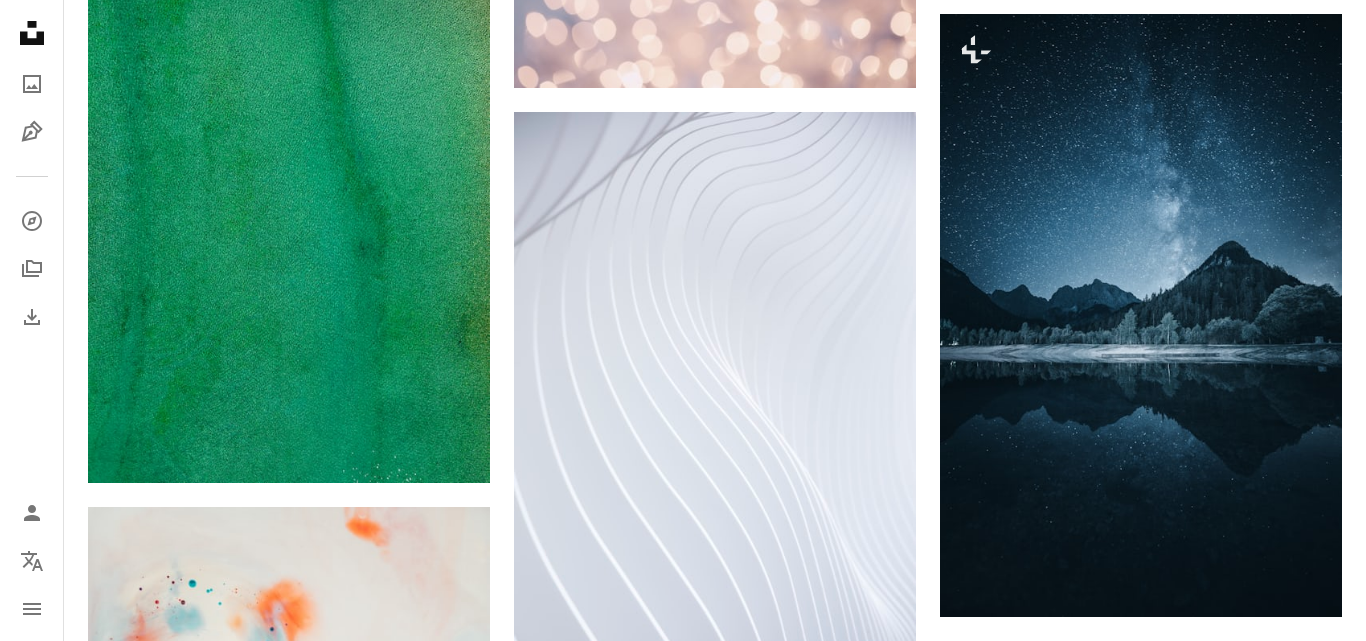 click on "An X shape Premium, ready to use images. Get unlimited access. A plus sign Members-only content added monthly A plus sign Unlimited royalty-free downloads A plus sign Illustrations  New A plus sign Enhanced legal protections yearly 66%  off monthly $12   $4 USD per month * Get  Unsplash+ * When paid annually, billed upfront  $48 Taxes where applicable. Renews automatically. Cancel anytime." at bounding box center (683, 3414) 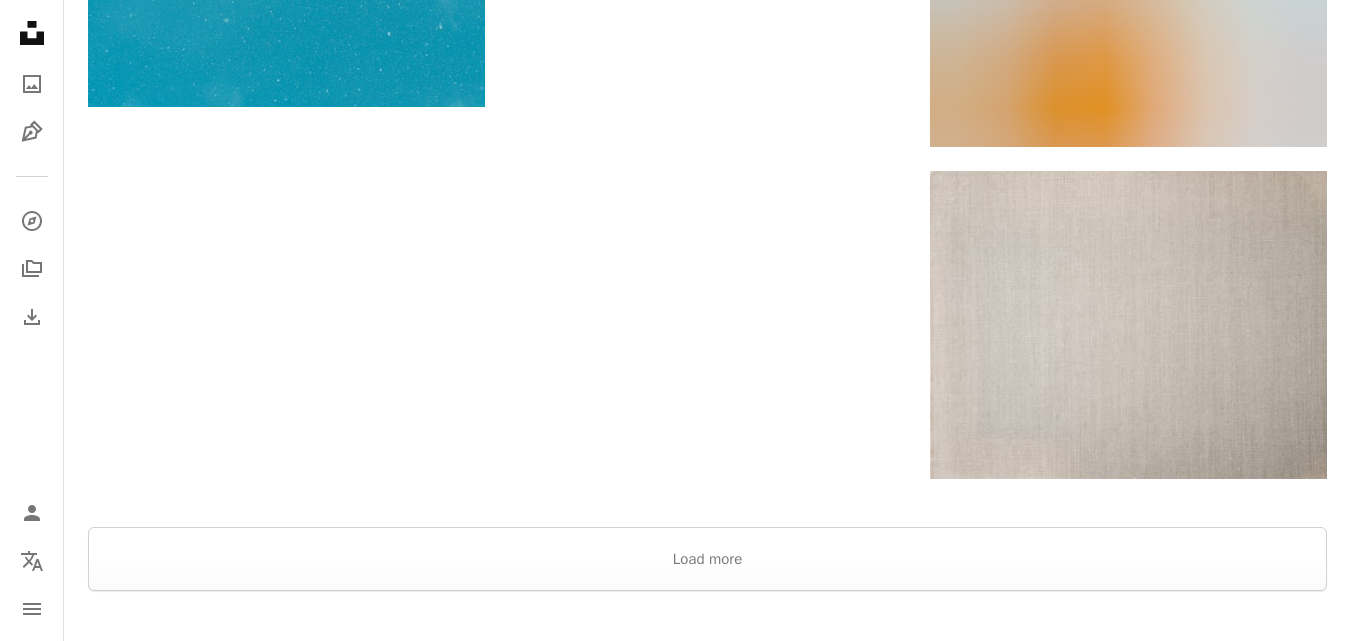 scroll, scrollTop: 3412, scrollLeft: 0, axis: vertical 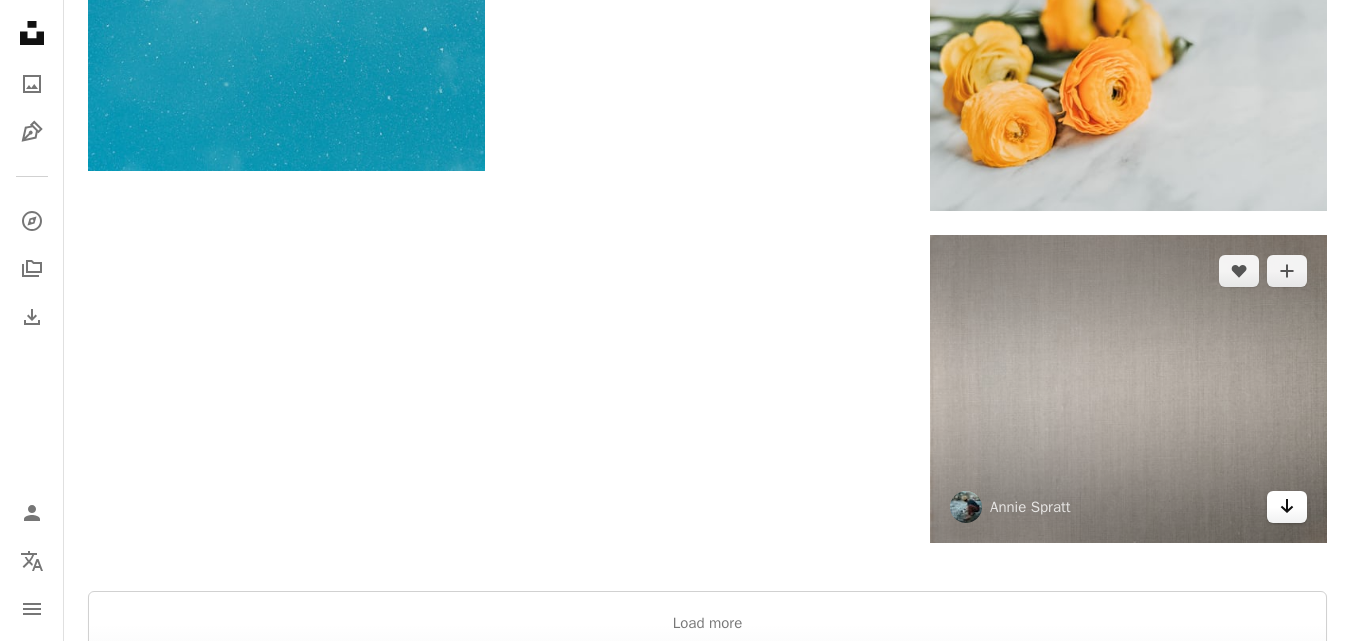 click on "Arrow pointing down" 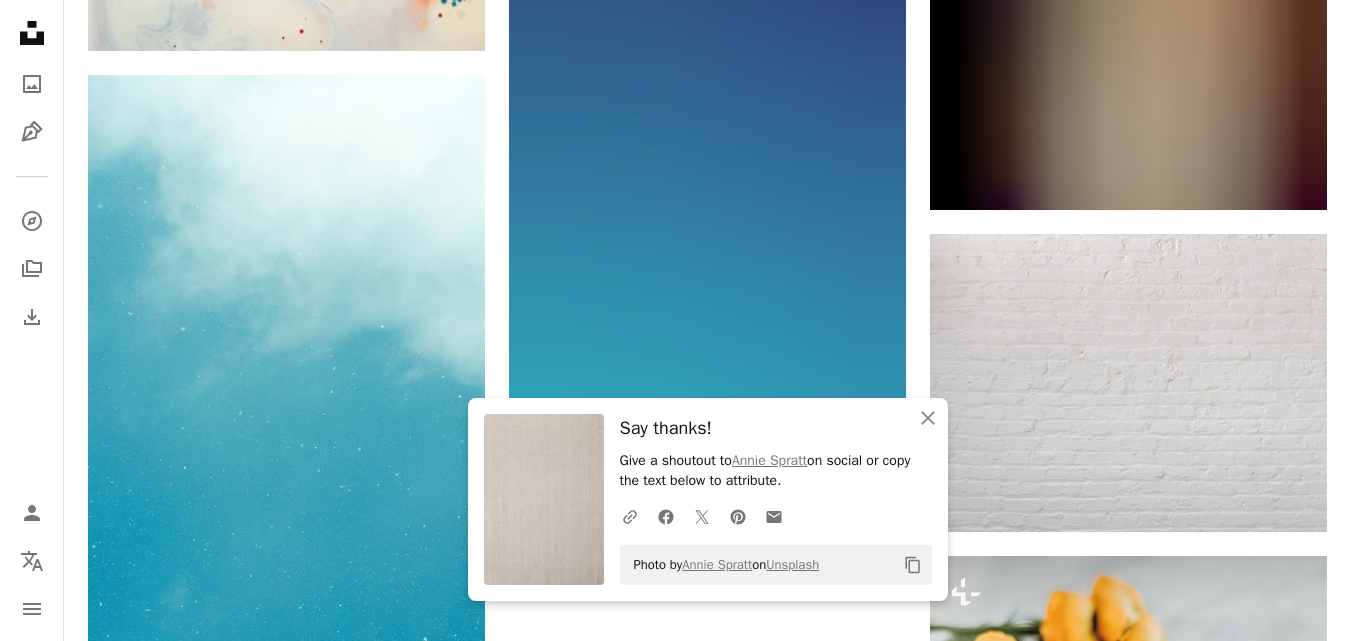 scroll, scrollTop: 2874, scrollLeft: 0, axis: vertical 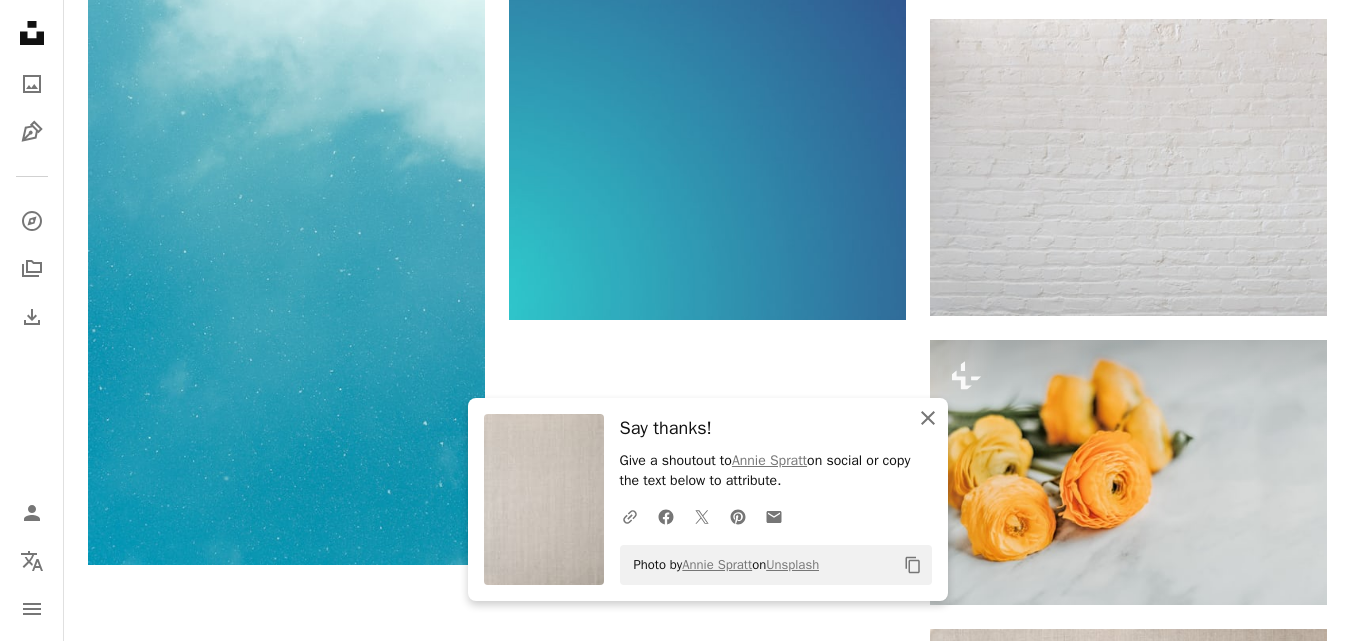 click on "An X shape" 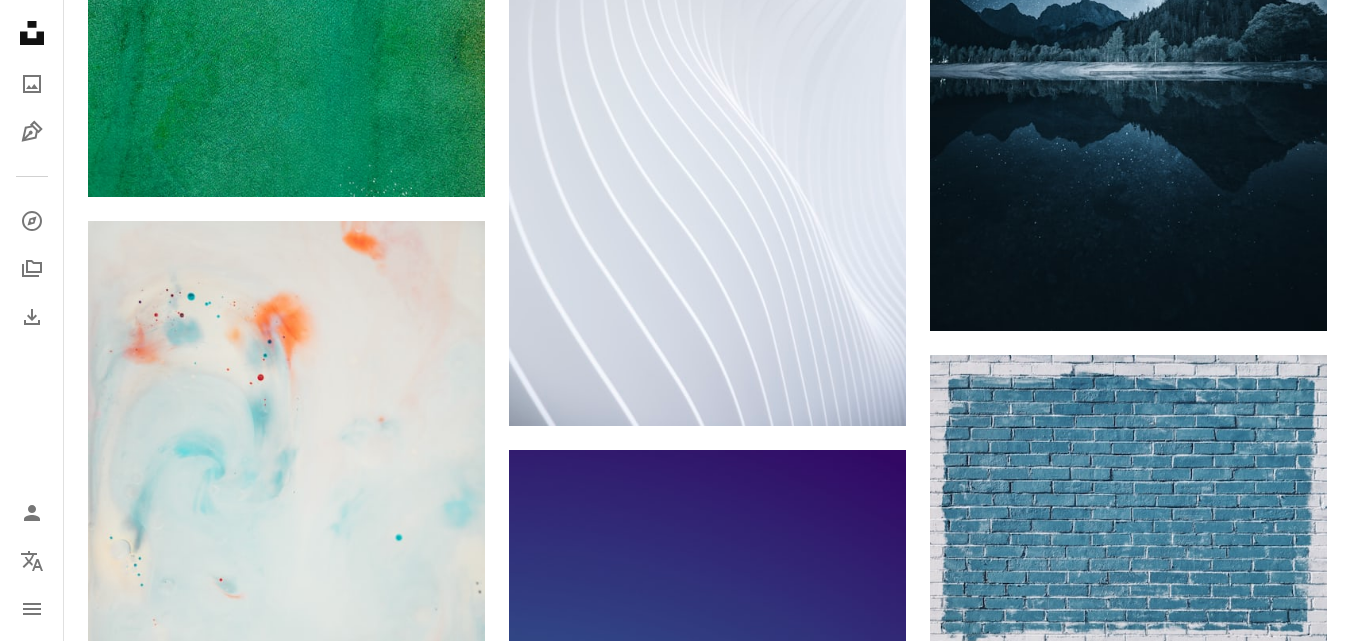scroll, scrollTop: 2055, scrollLeft: 0, axis: vertical 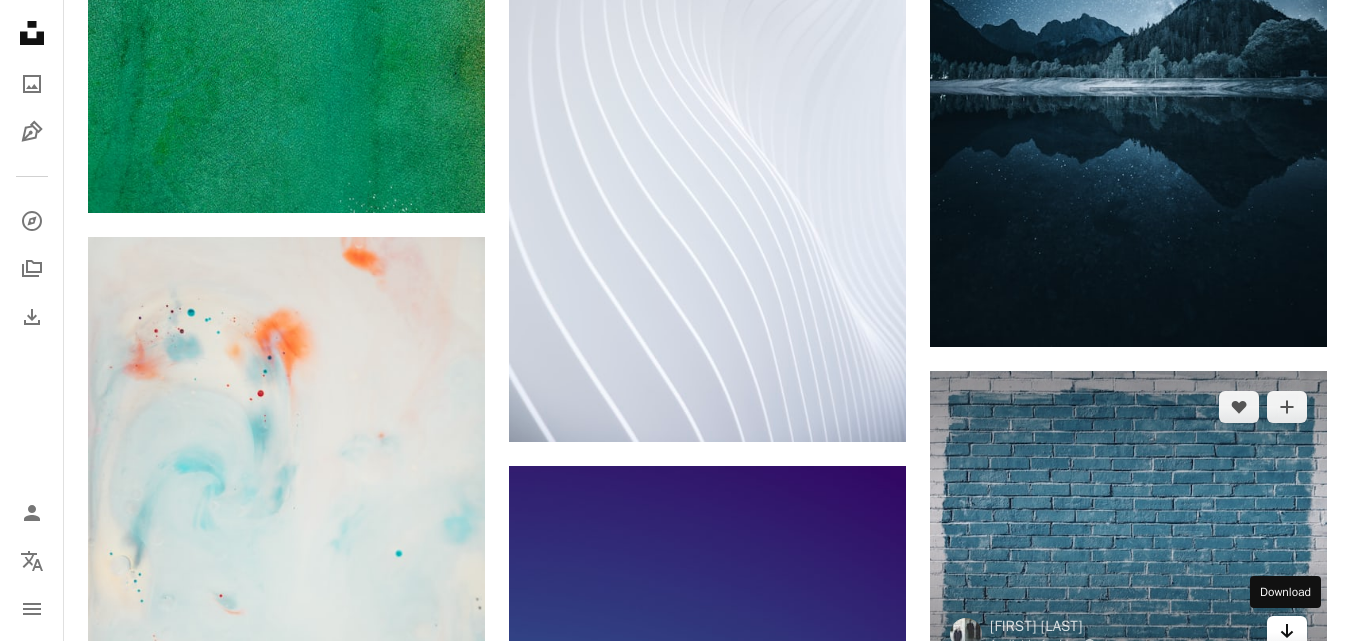 click on "Arrow pointing down" 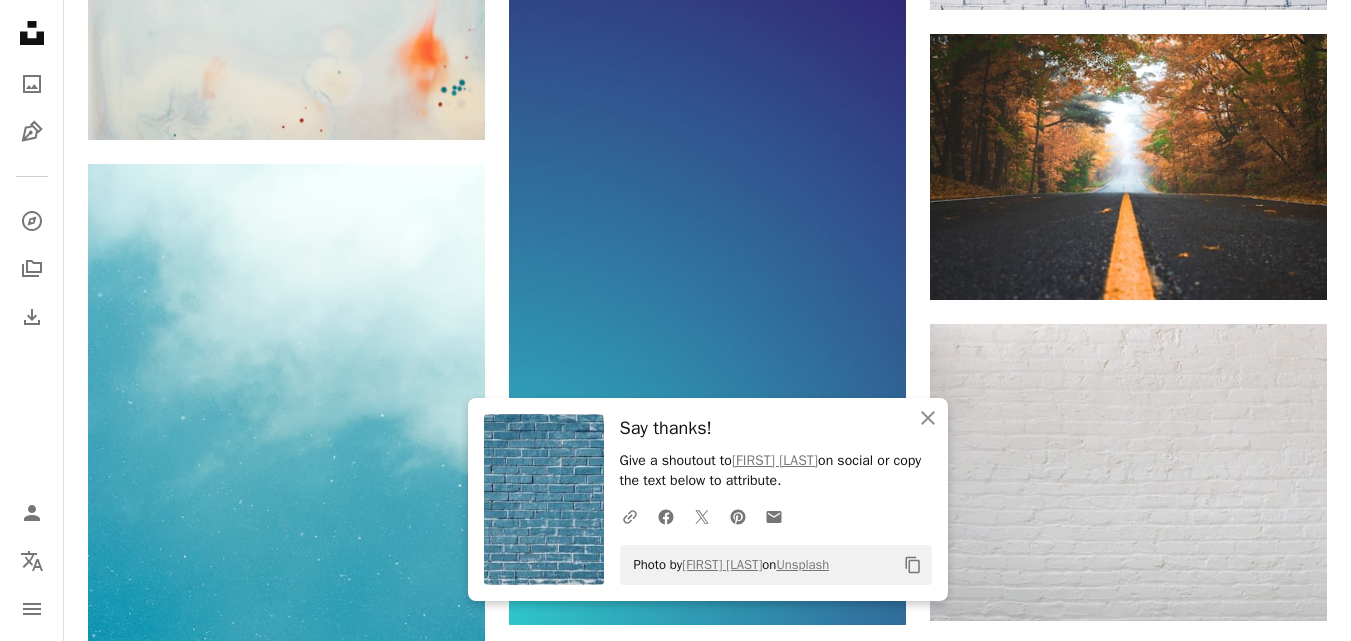 scroll, scrollTop: 2625, scrollLeft: 0, axis: vertical 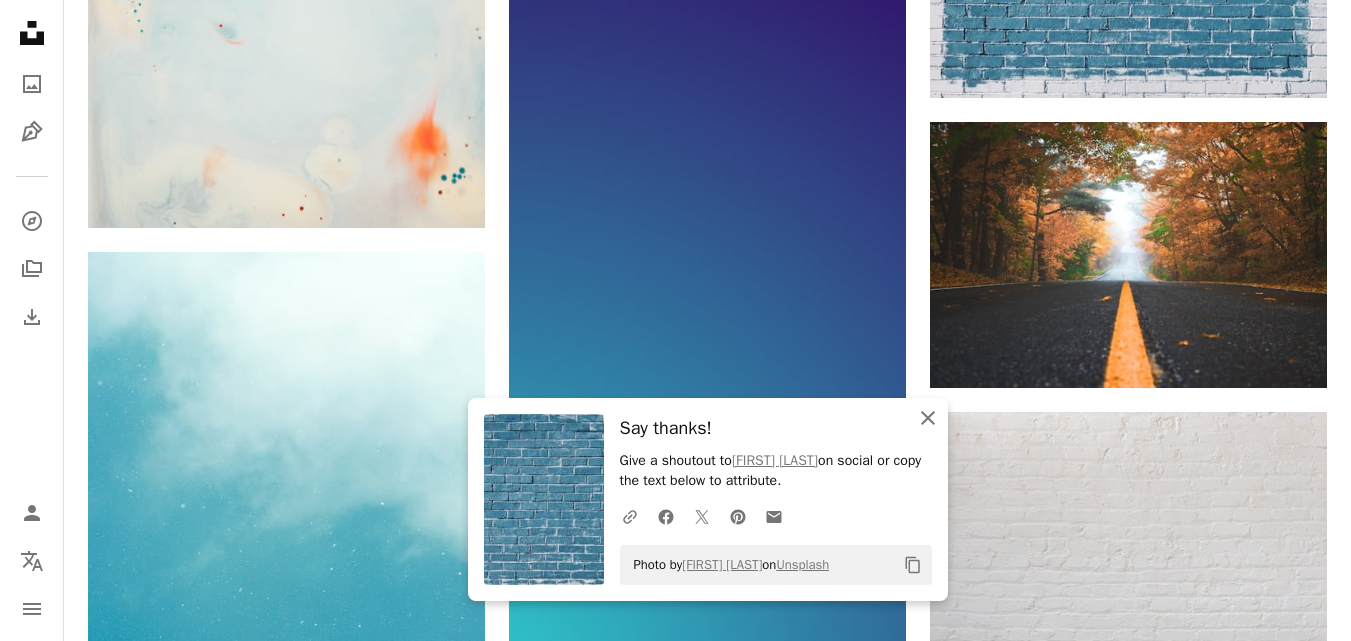 click on "An X shape" 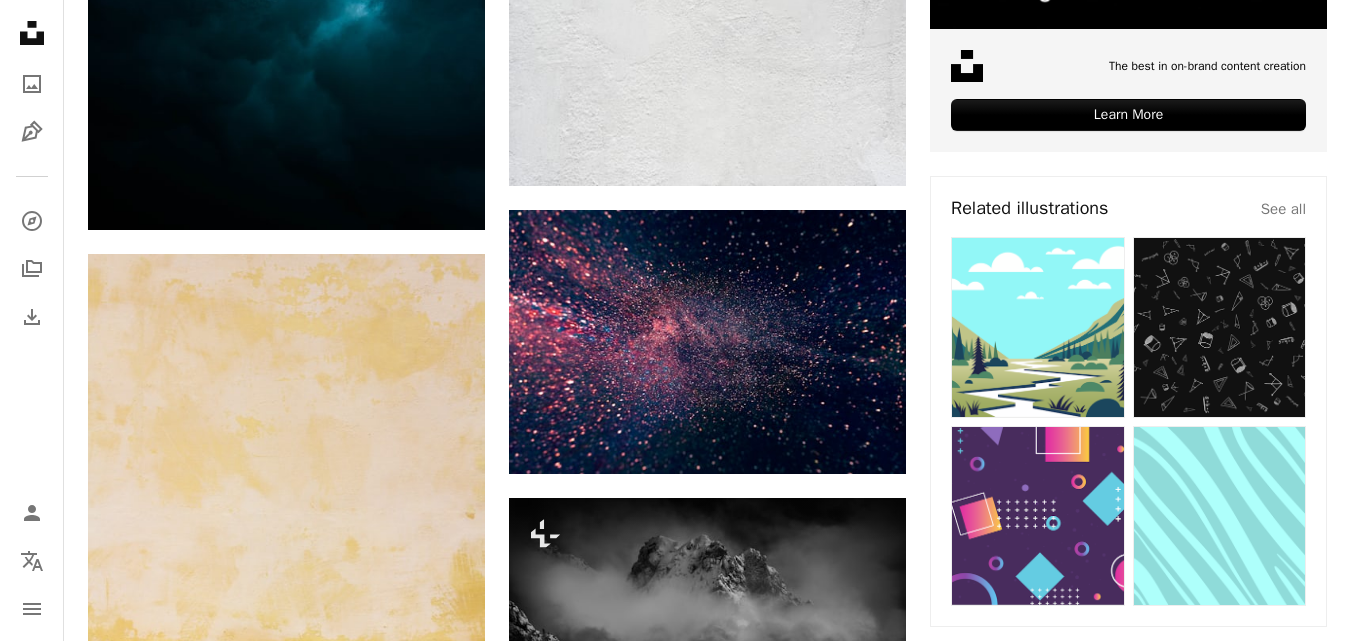 scroll, scrollTop: 891, scrollLeft: 0, axis: vertical 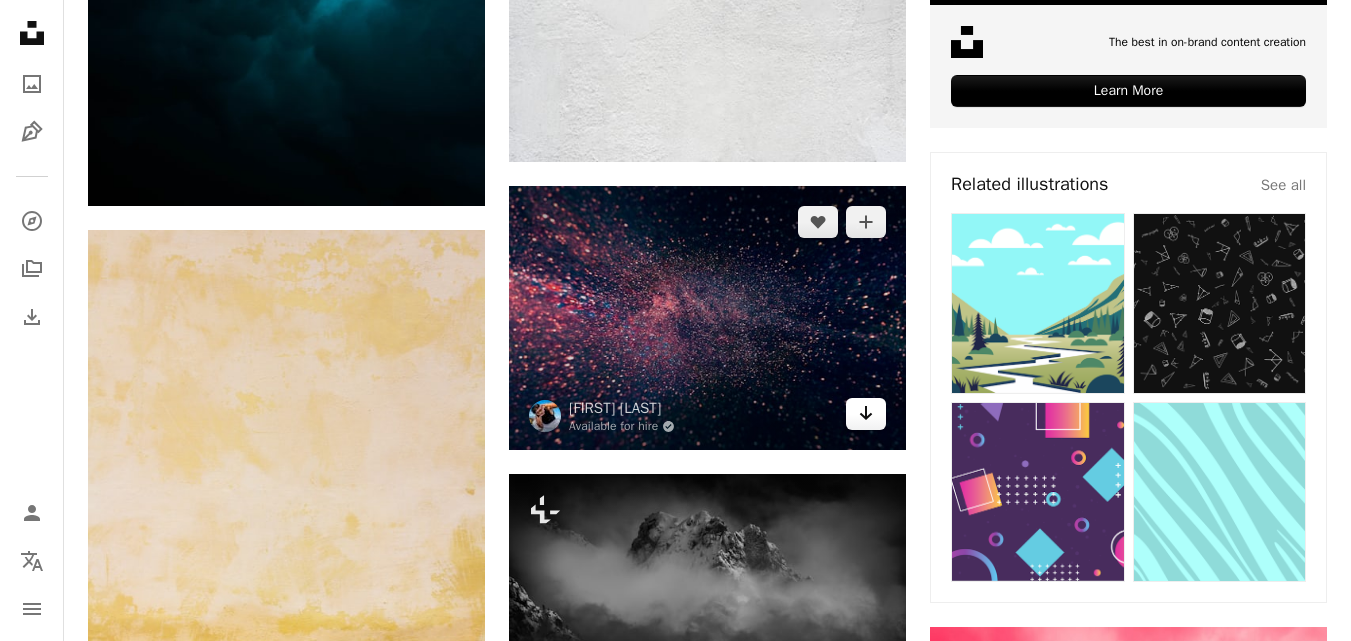 click on "Arrow pointing down" 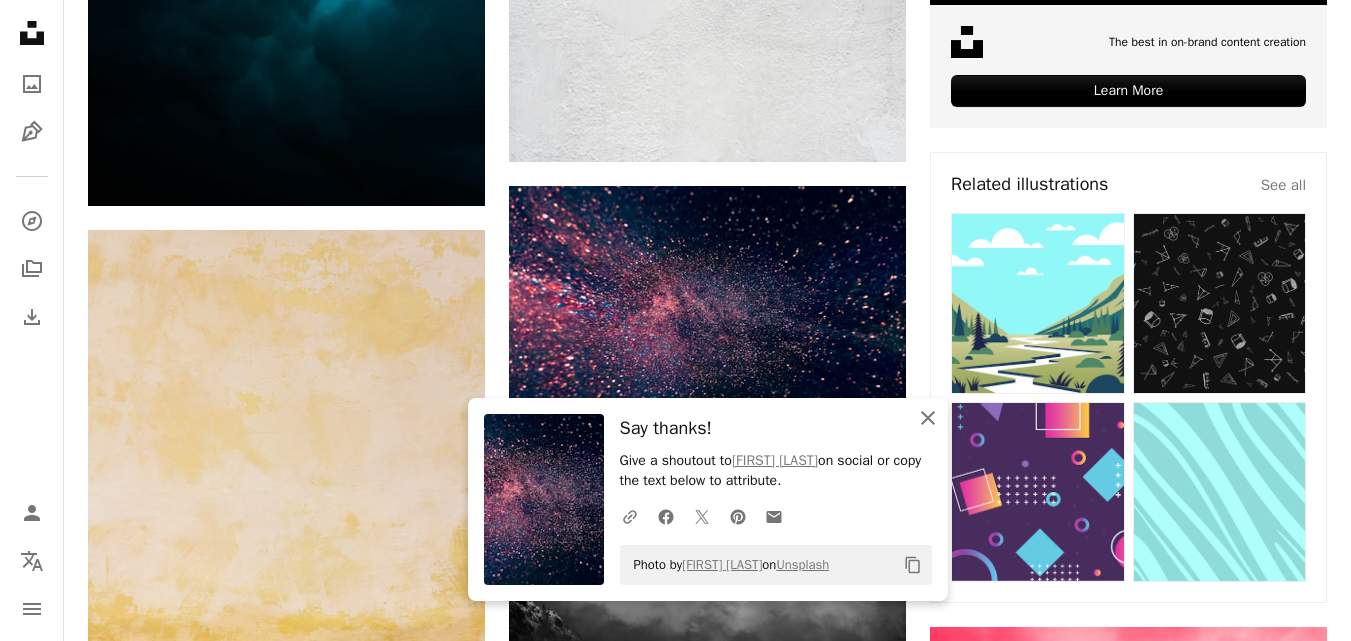 click 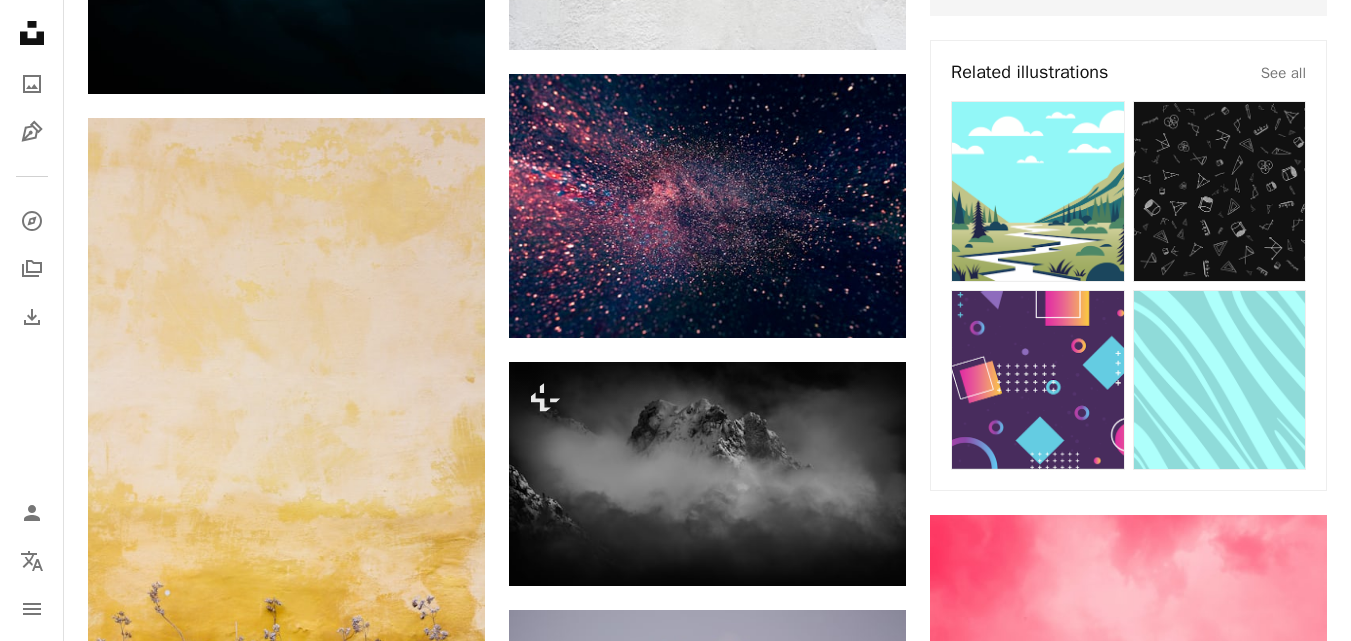 scroll, scrollTop: 979, scrollLeft: 0, axis: vertical 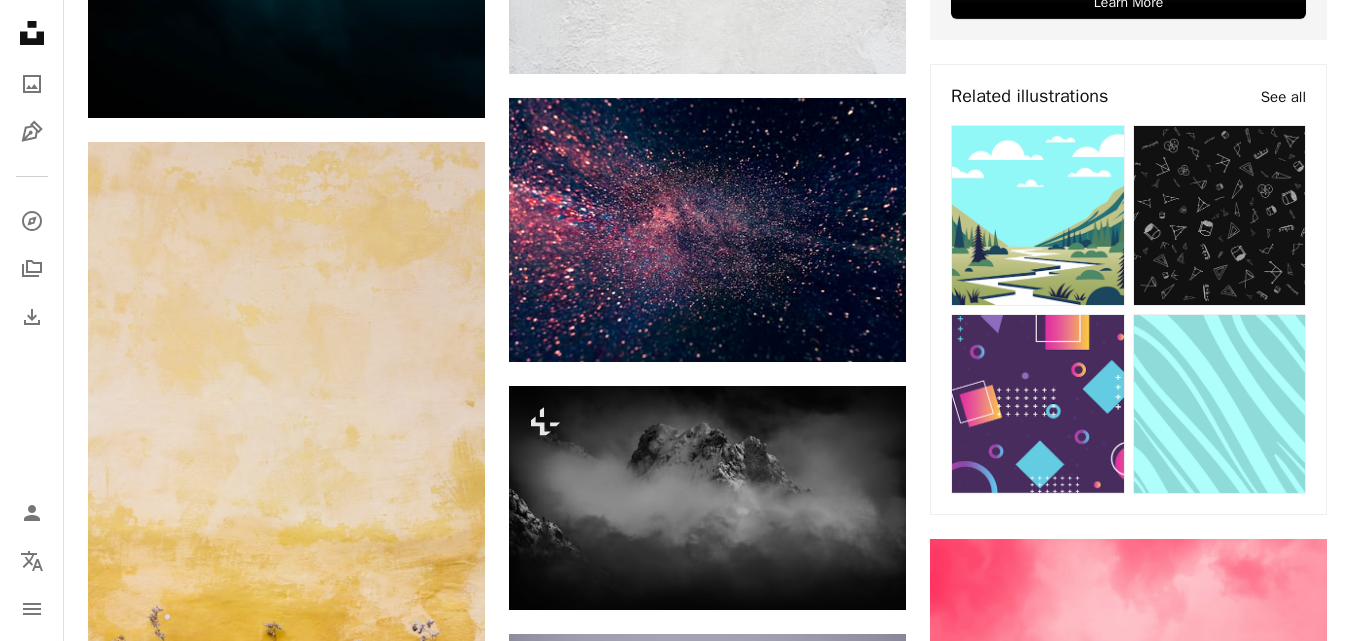 click on "See all" at bounding box center (1283, 97) 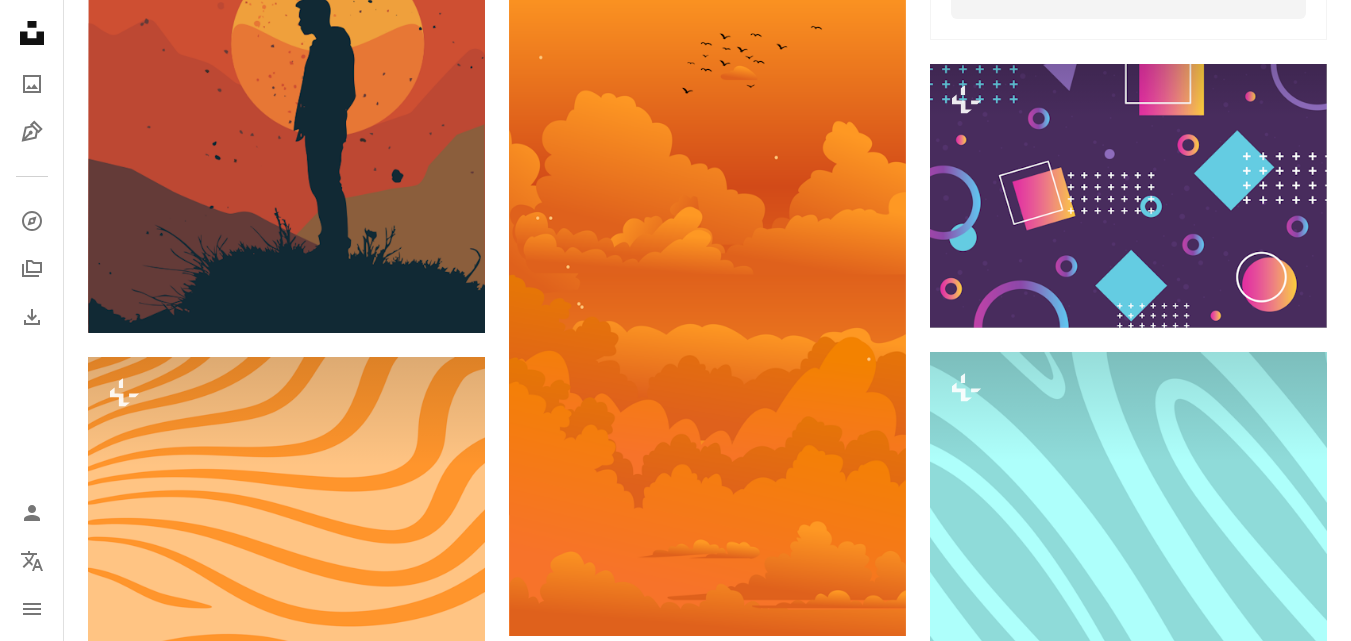 scroll, scrollTop: 0, scrollLeft: 0, axis: both 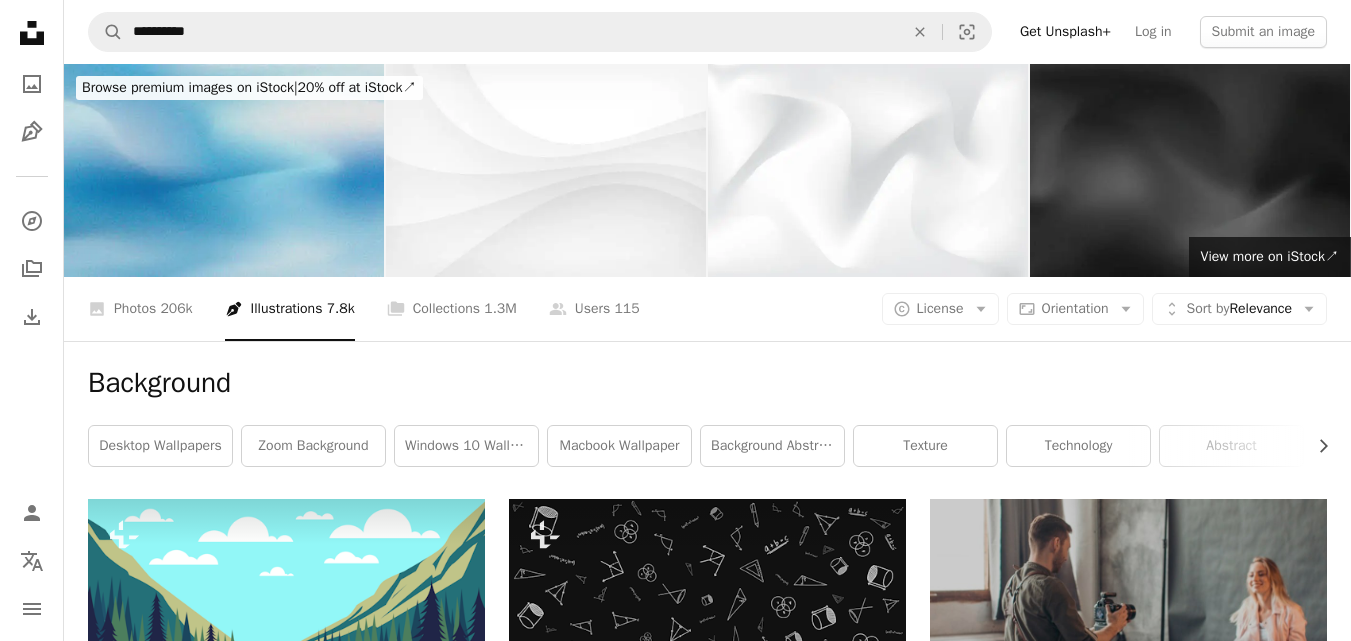 click at bounding box center [1190, 170] 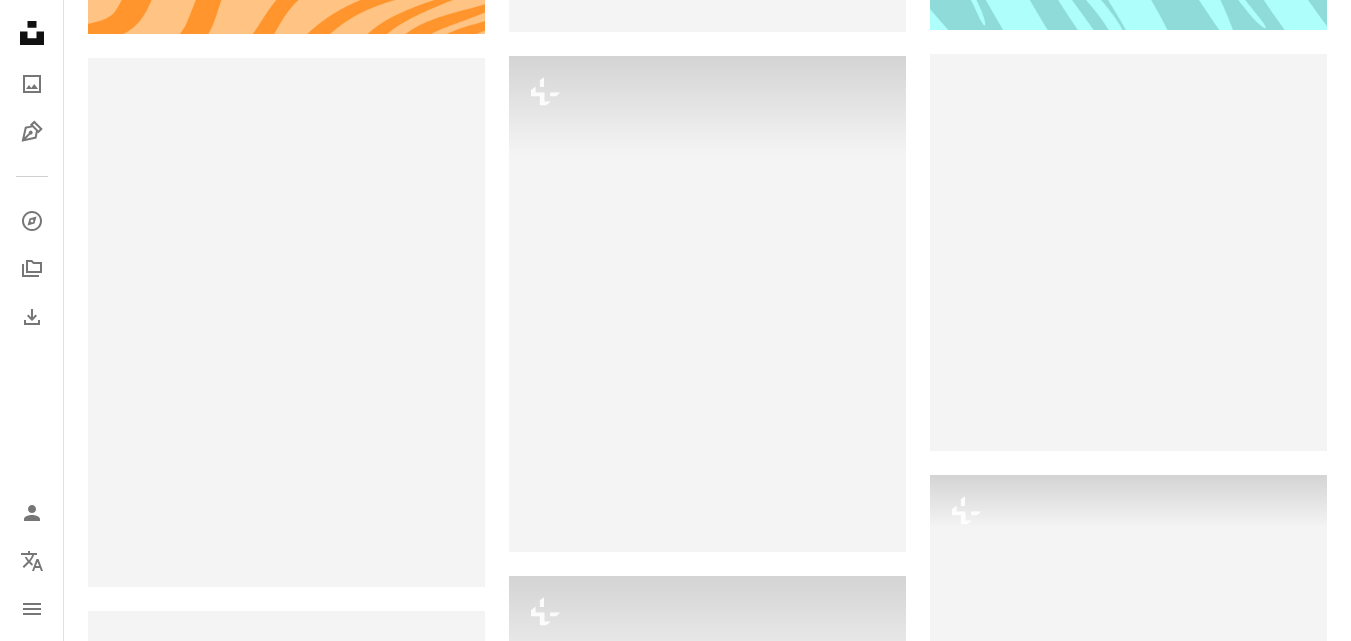 scroll, scrollTop: 1856, scrollLeft: 0, axis: vertical 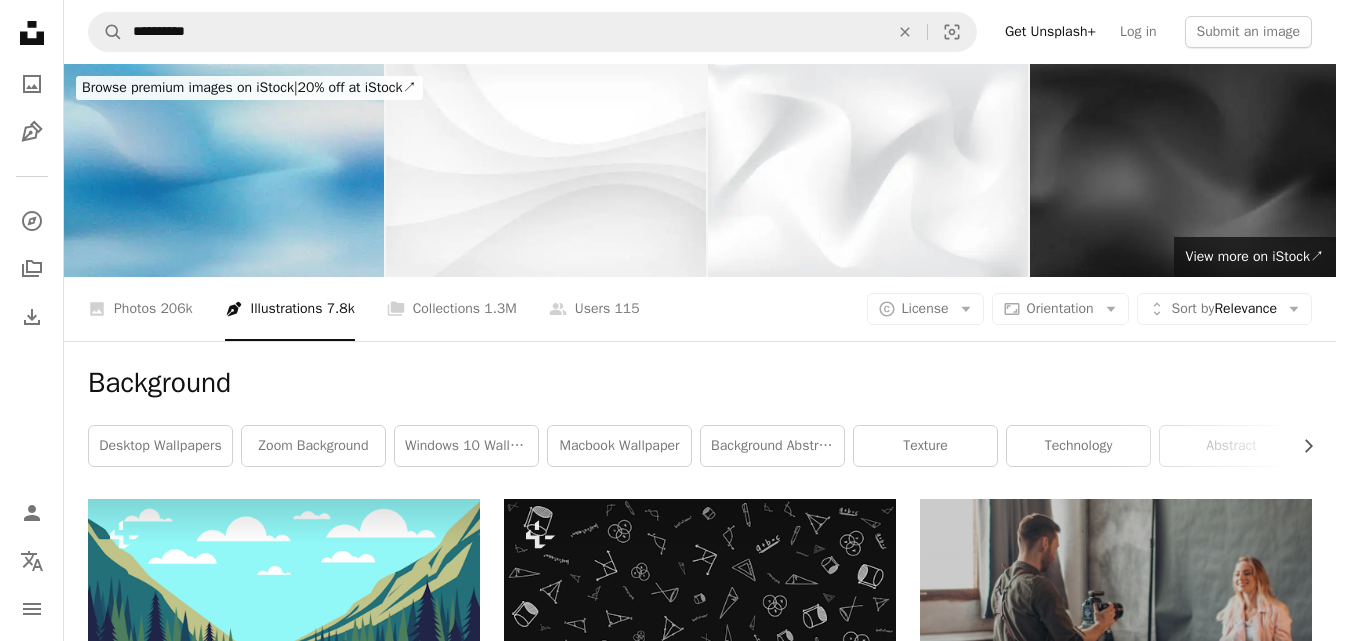 click 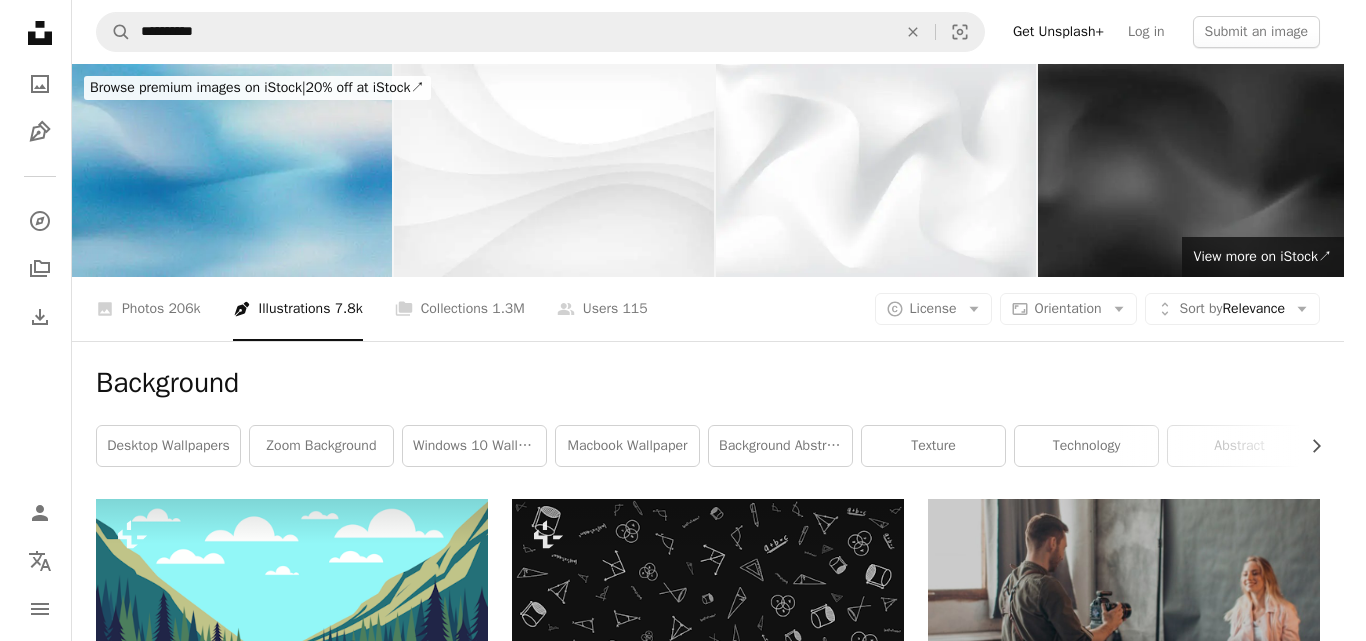 scroll, scrollTop: 0, scrollLeft: 0, axis: both 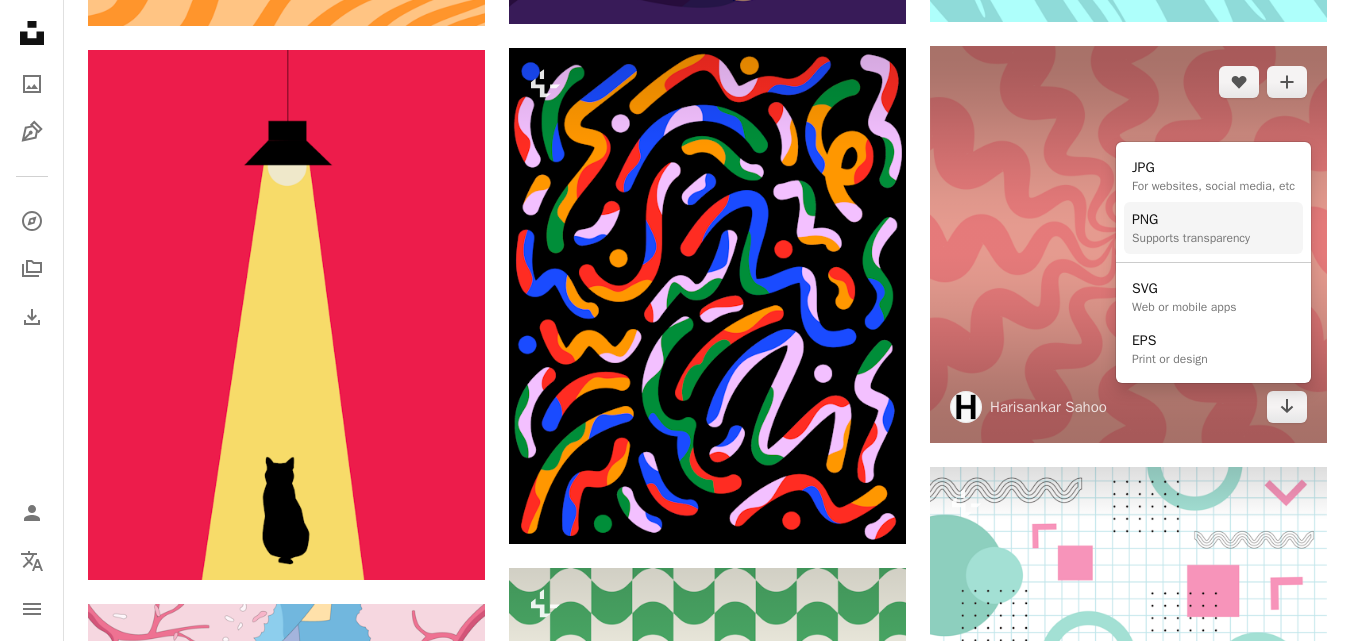 click on "PNG" at bounding box center (1191, 220) 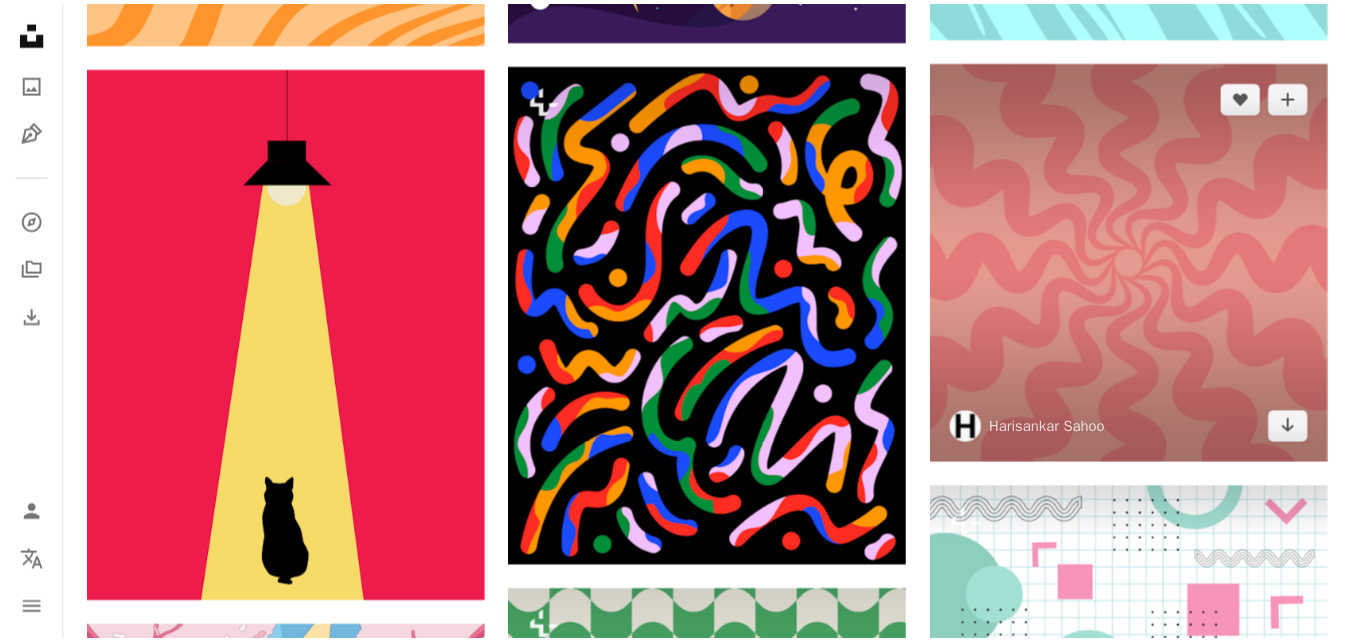 scroll, scrollTop: 1856, scrollLeft: 0, axis: vertical 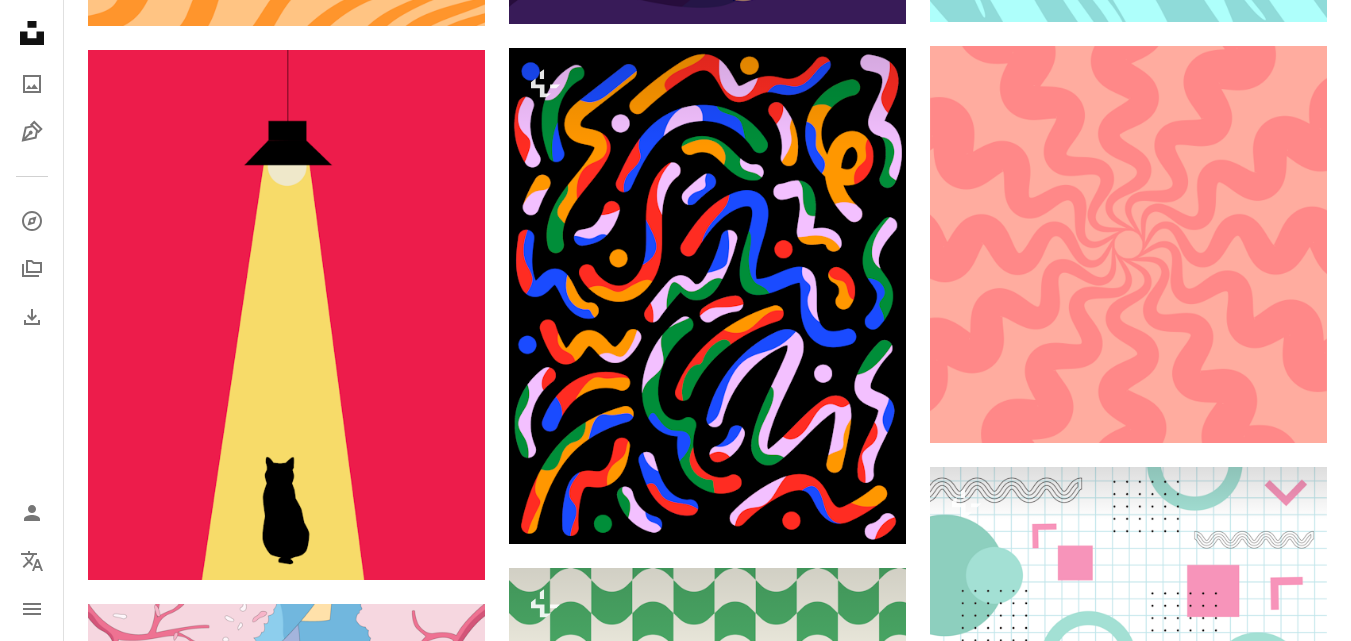 click at bounding box center [1181, 2586] 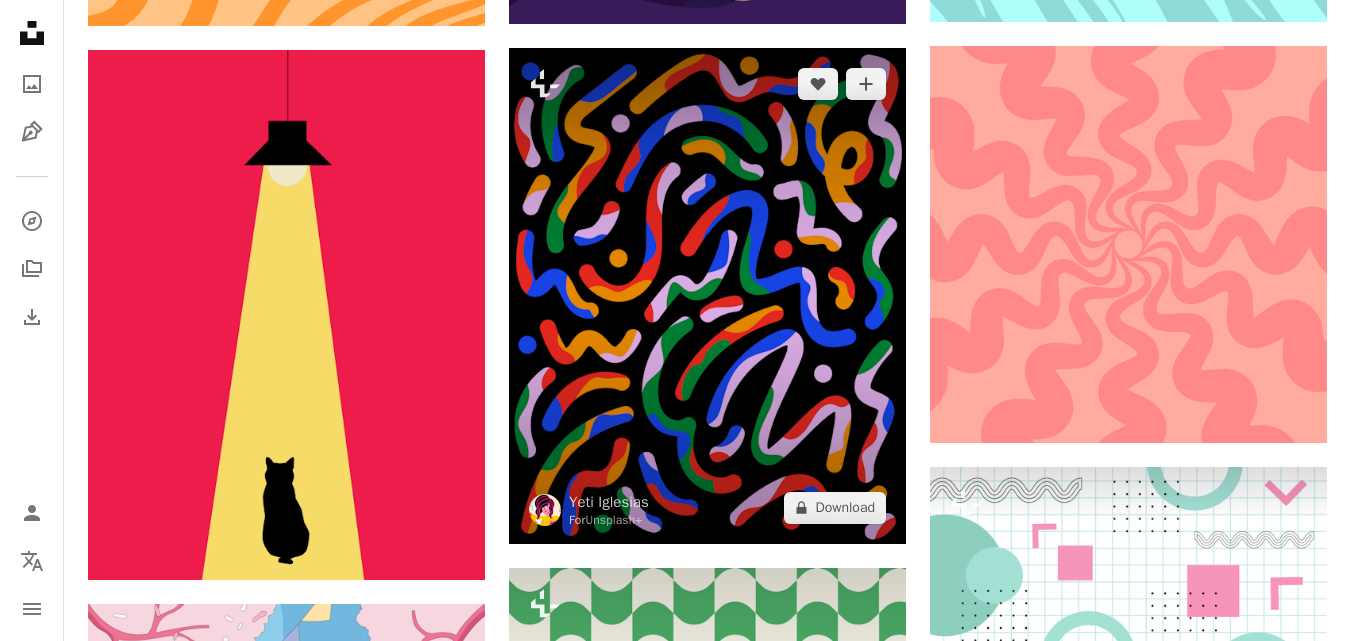 scroll, scrollTop: 1774, scrollLeft: 0, axis: vertical 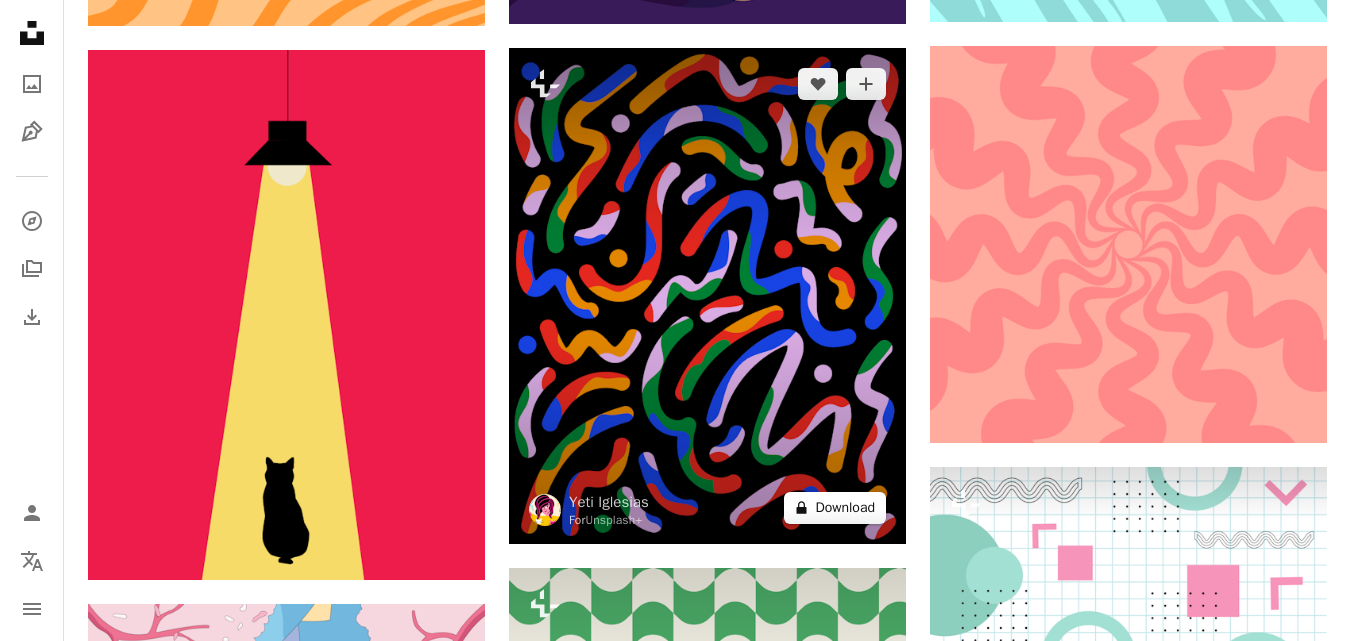click on "A lock Download" at bounding box center [835, 508] 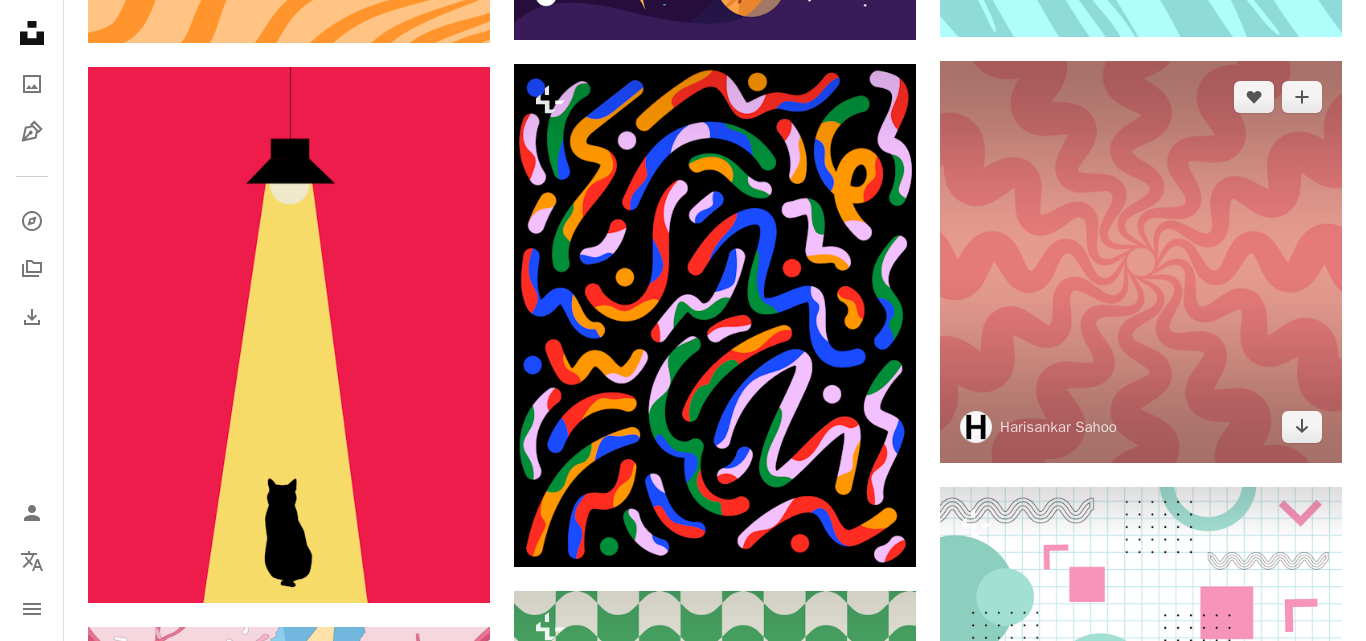 click on "An X shape Premium, ready to use images. Get unlimited access. A plus sign Members-only content added monthly A plus sign Unlimited royalty-free downloads A plus sign Illustrations  New A plus sign Enhanced legal protections yearly 66%  off monthly $12   $4 USD per month * Get  Unsplash+ * When paid annually, billed upfront  $48 Taxes where applicable. Renews automatically. Cancel anytime." at bounding box center [683, 3500] 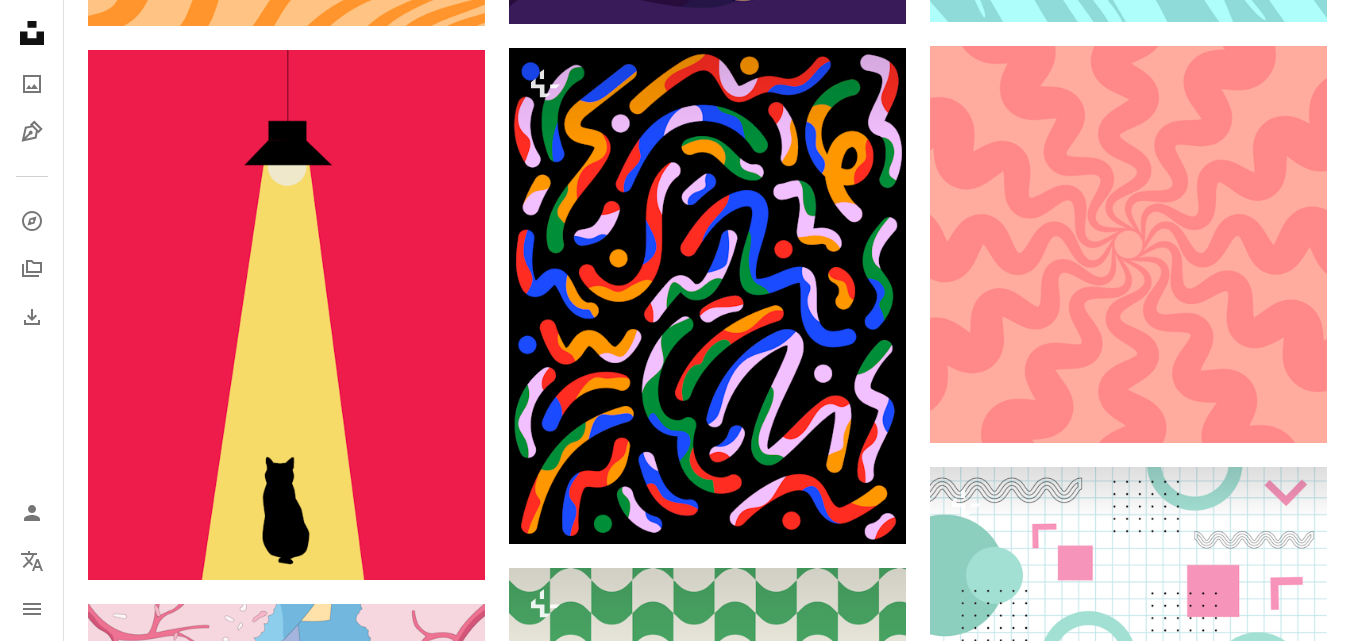 scroll, scrollTop: 0, scrollLeft: 0, axis: both 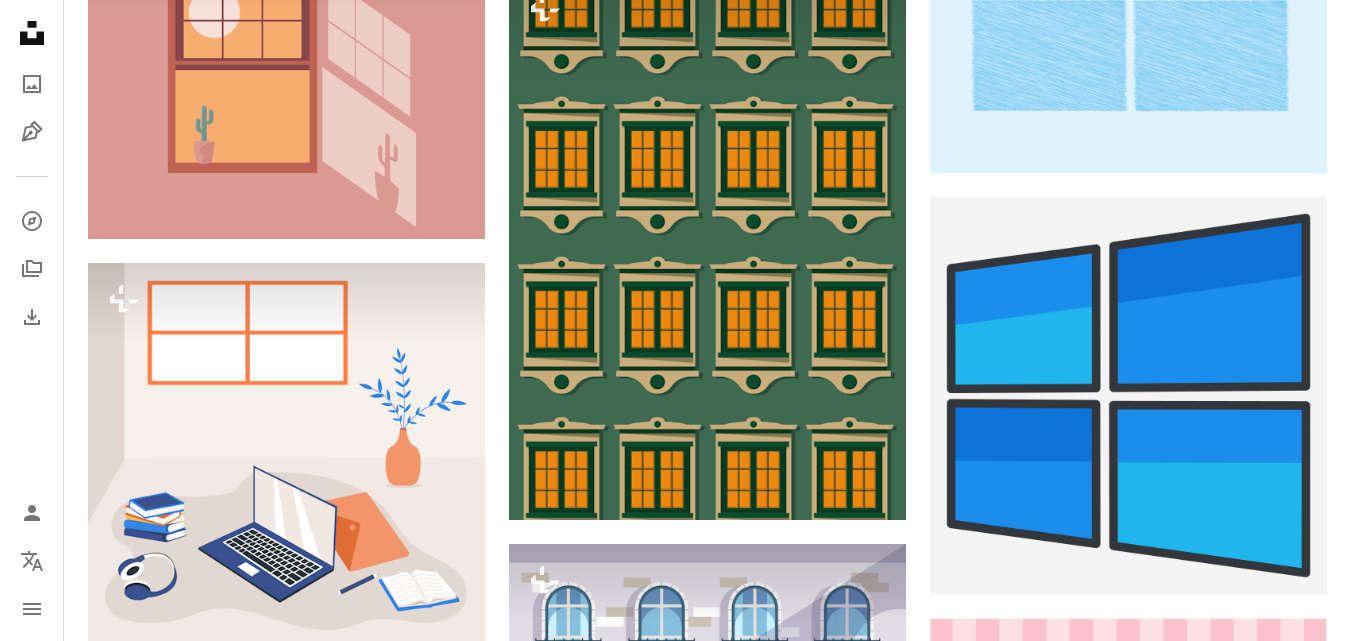 click on "A lock" 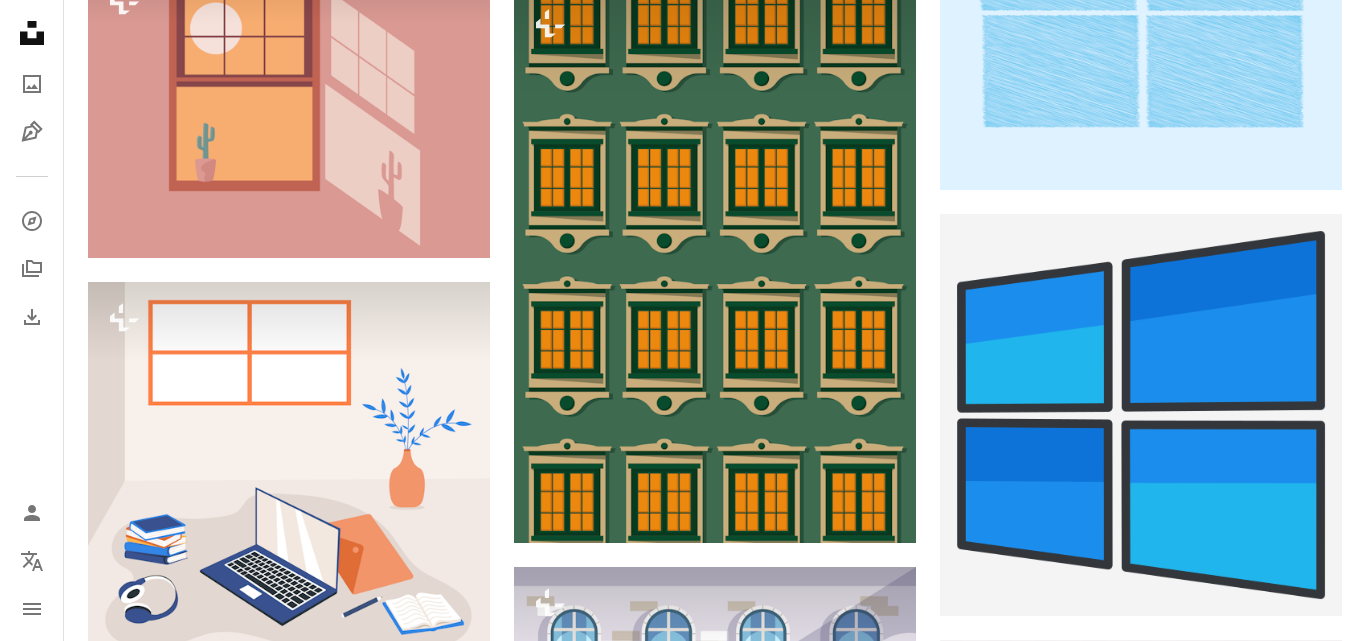 click on "An X shape Premium, ready to use images. Get unlimited access. A plus sign Members-only content added monthly A plus sign Unlimited royalty-free downloads A plus sign Illustrations  New A plus sign Enhanced legal protections yearly 66%  off monthly $12   $4 USD per month * Get  Unsplash+ * When paid annually, billed upfront  $48 Taxes where applicable. Renews automatically. Cancel anytime." at bounding box center [683, 3120] 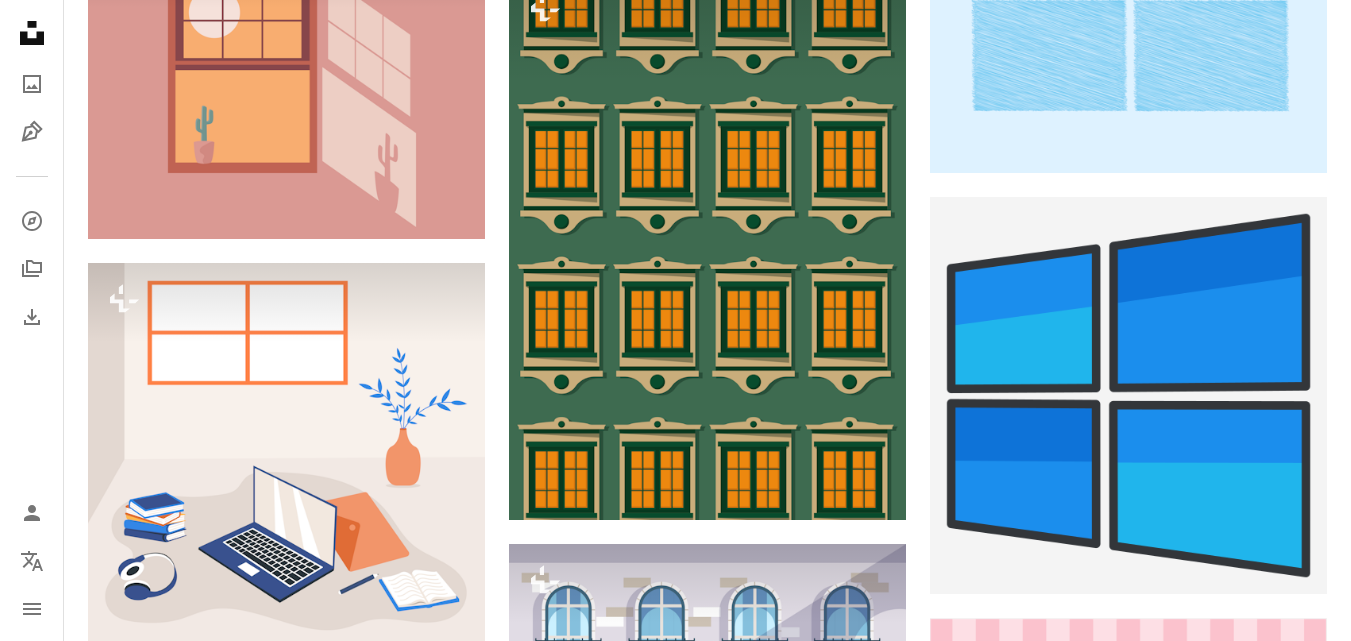 scroll, scrollTop: 1304, scrollLeft: 0, axis: vertical 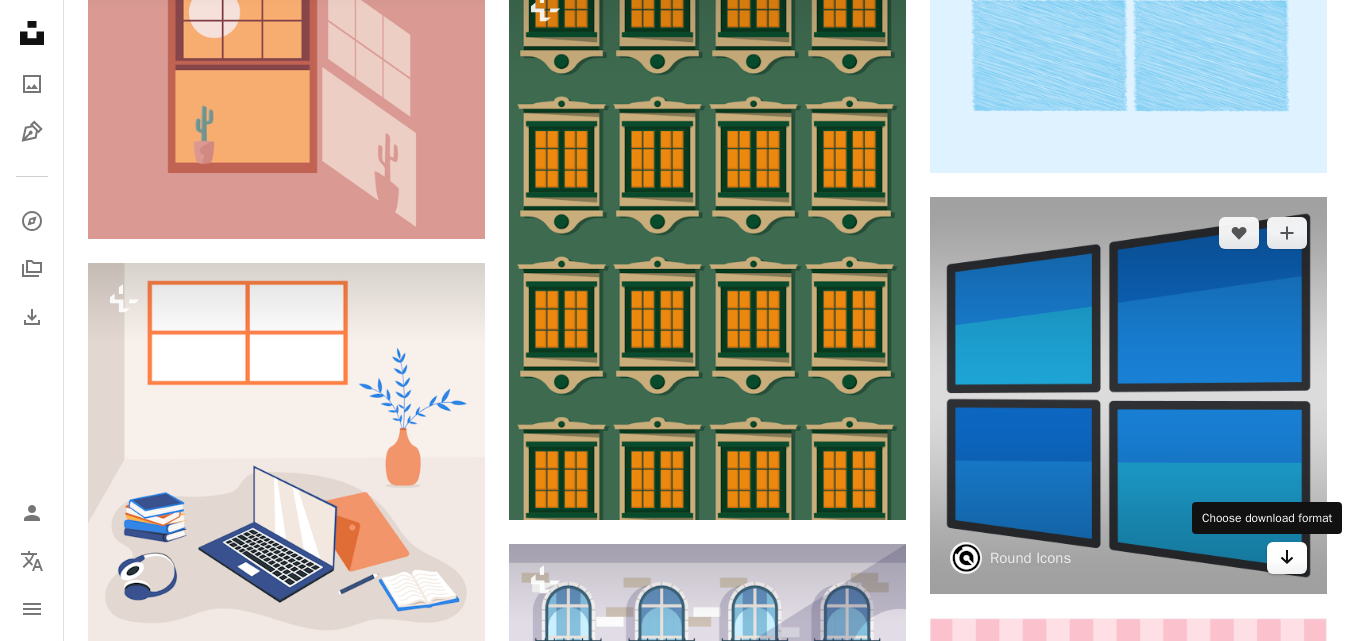 click on "Arrow pointing down" 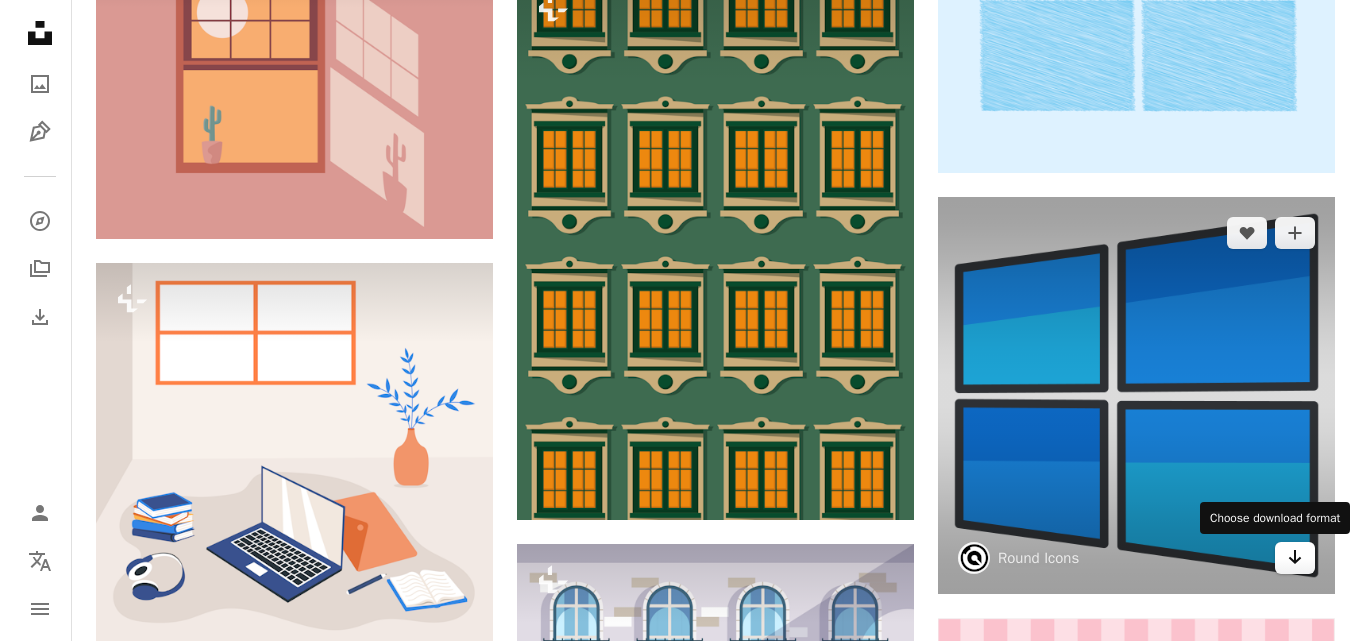 scroll, scrollTop: 0, scrollLeft: 0, axis: both 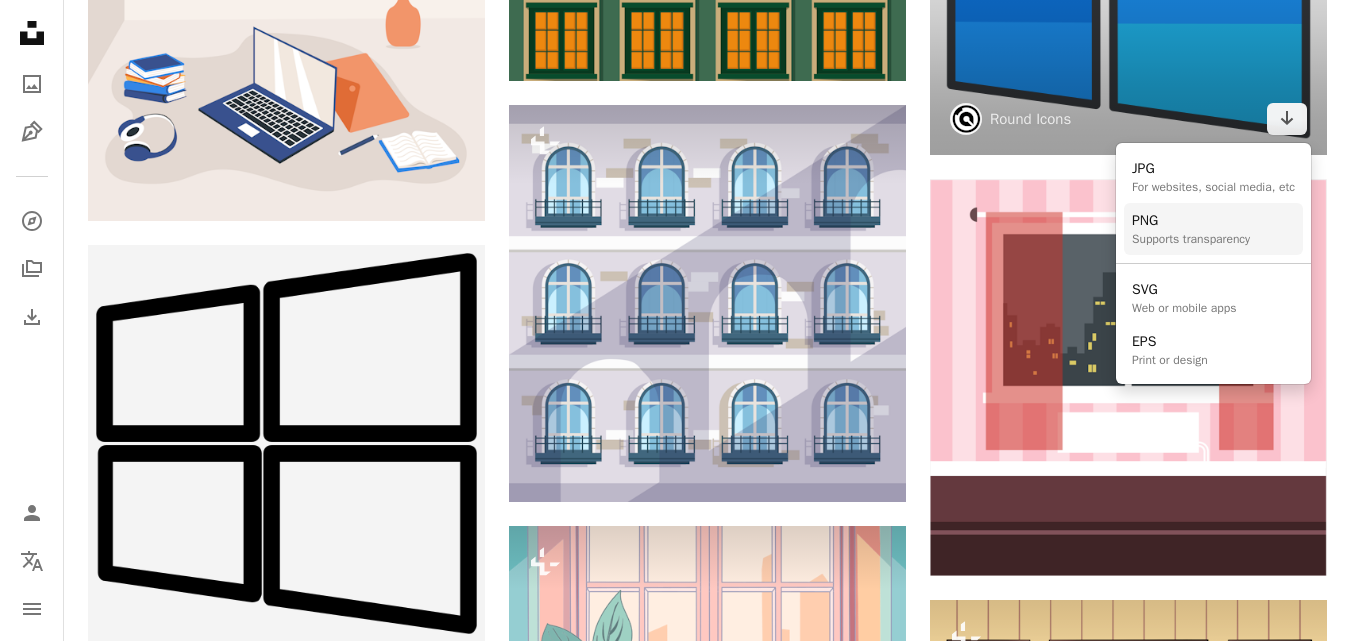 click on "Supports transparency" at bounding box center [1191, 239] 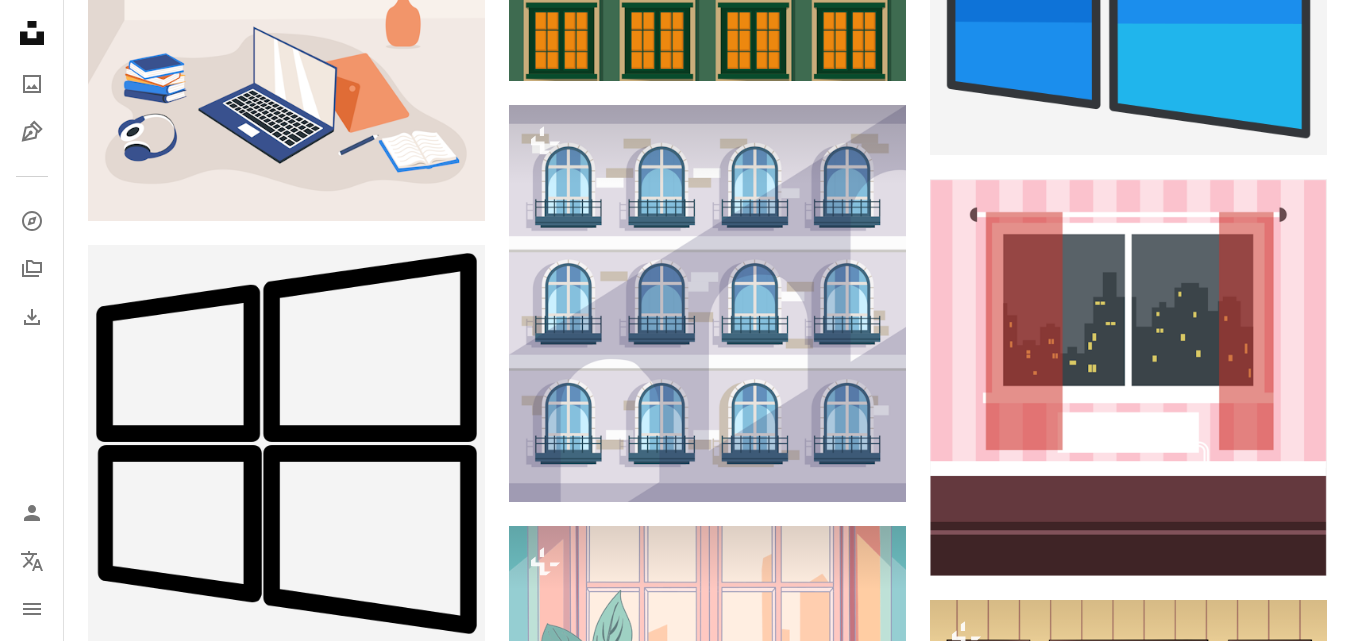 scroll, scrollTop: 3332, scrollLeft: 0, axis: vertical 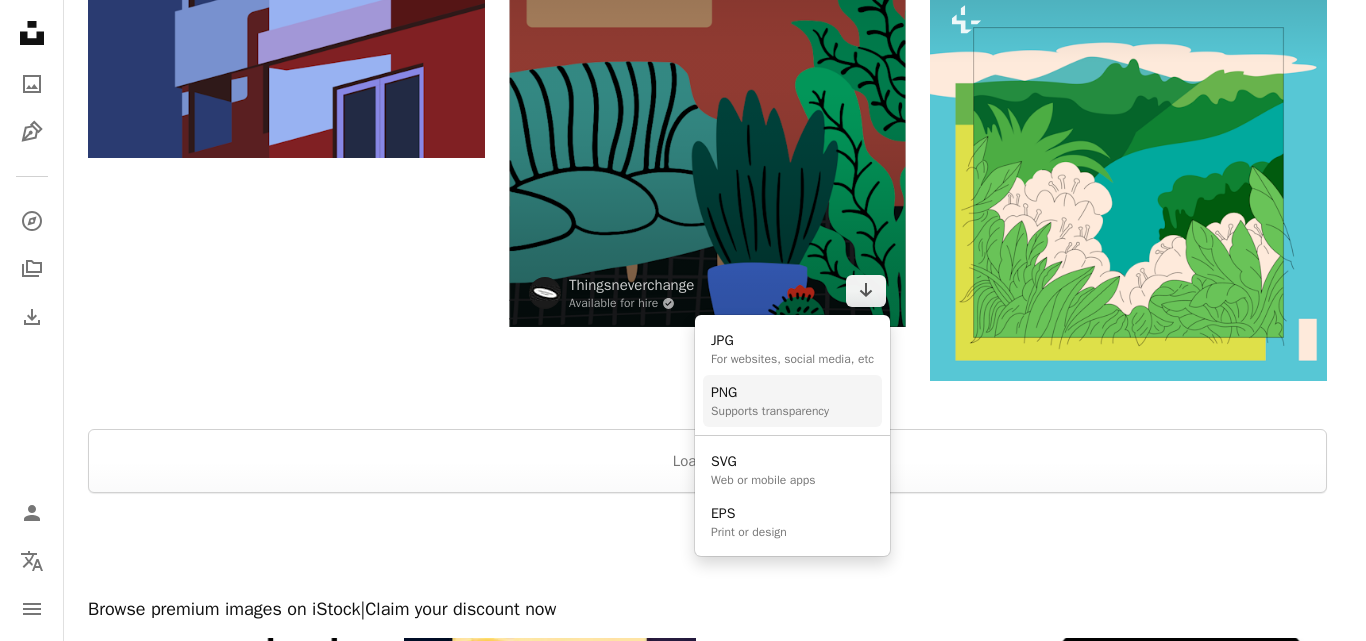 click on "PNG" at bounding box center (770, 393) 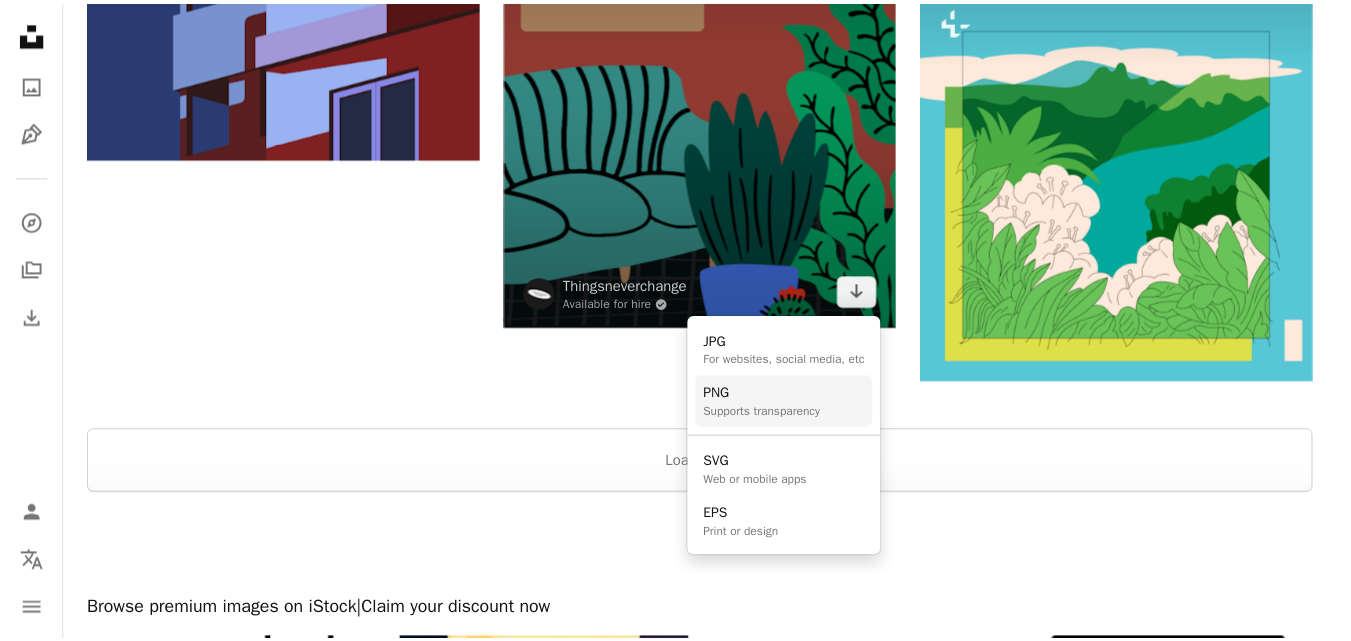 scroll, scrollTop: 3332, scrollLeft: 0, axis: vertical 